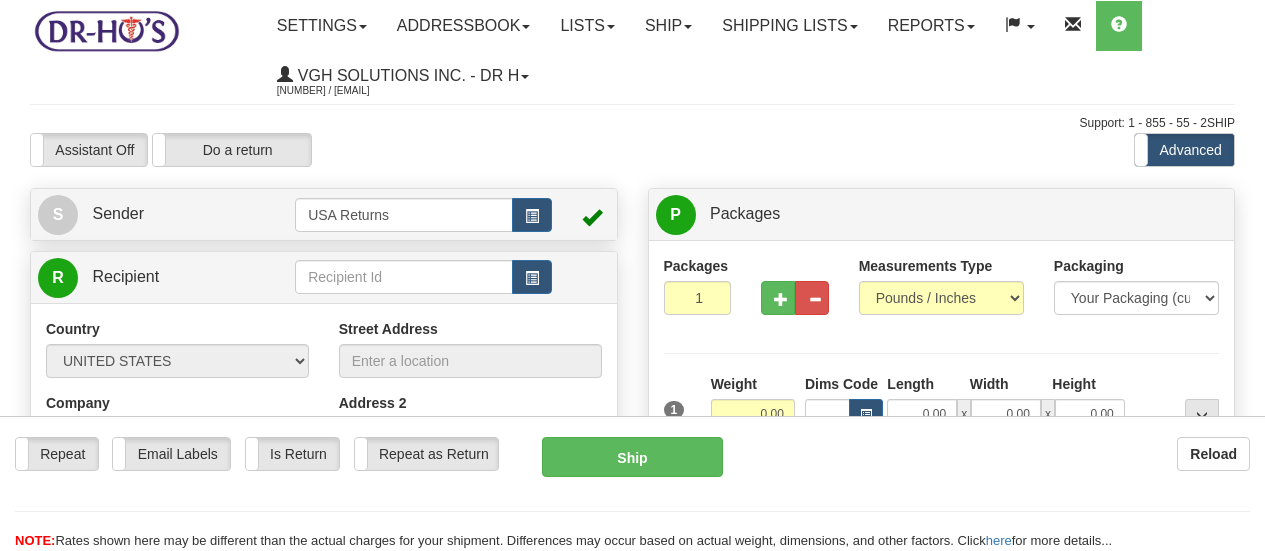 scroll, scrollTop: 0, scrollLeft: 0, axis: both 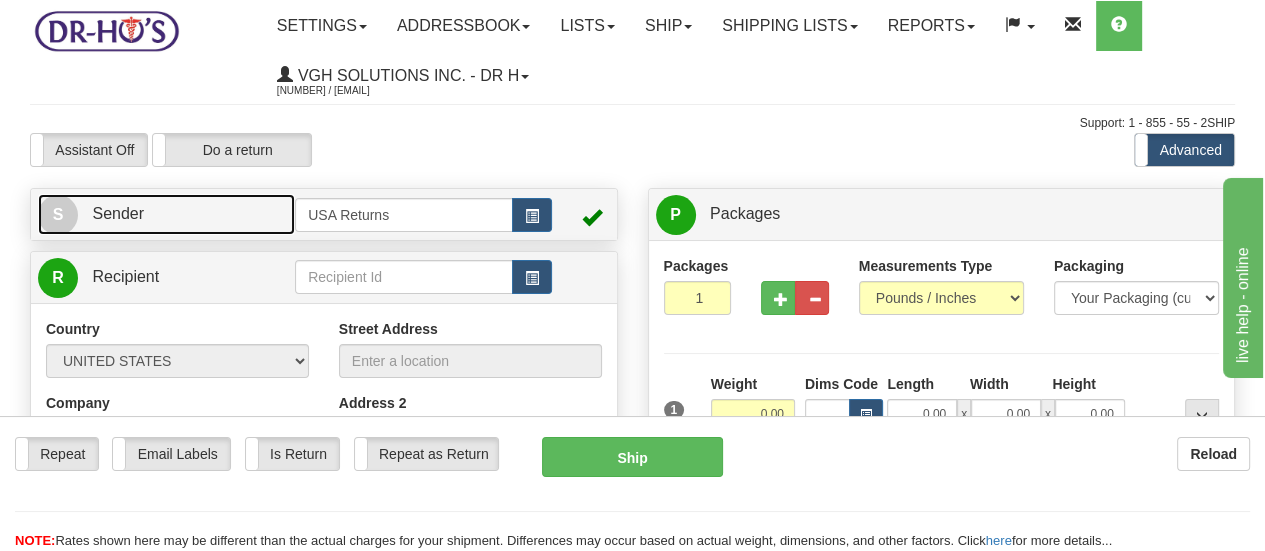 click on "S" at bounding box center [58, 215] 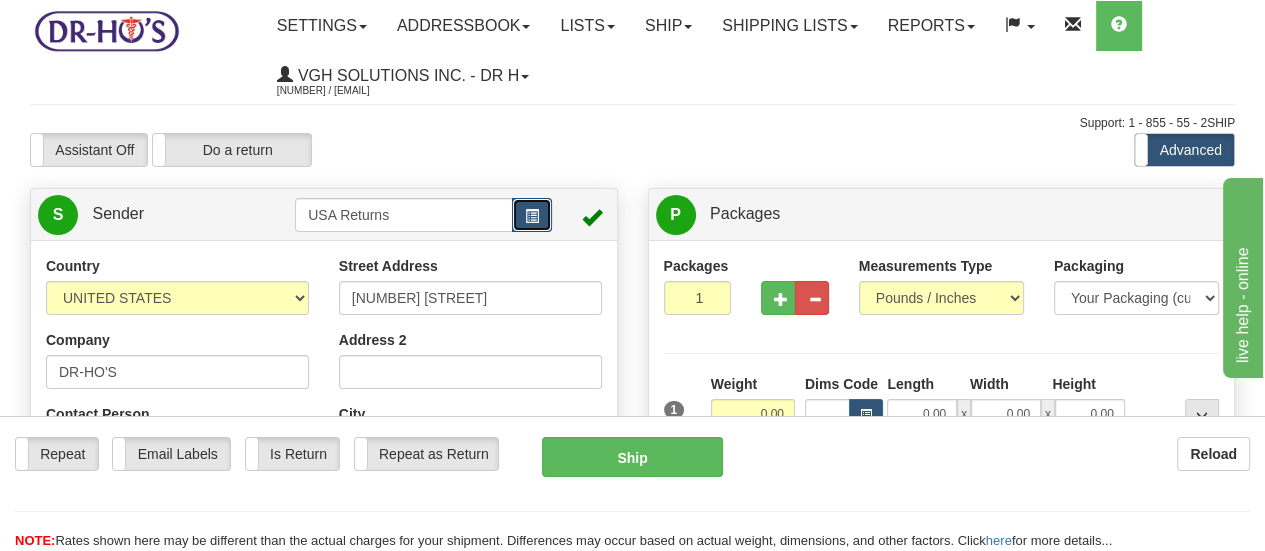 click at bounding box center [532, 215] 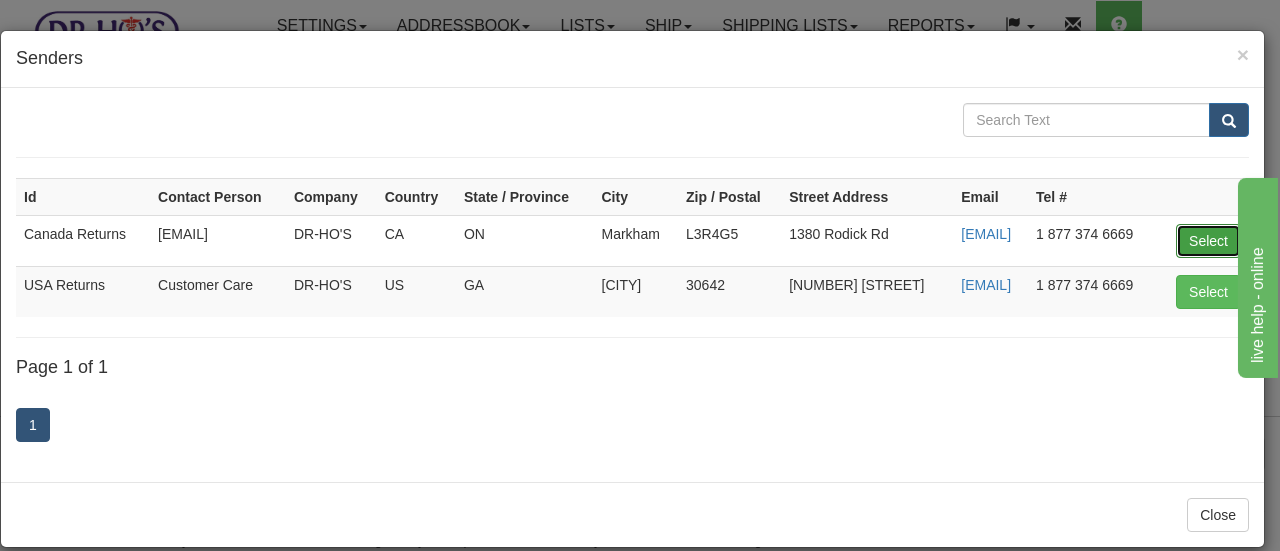 click on "Select" at bounding box center [1208, 241] 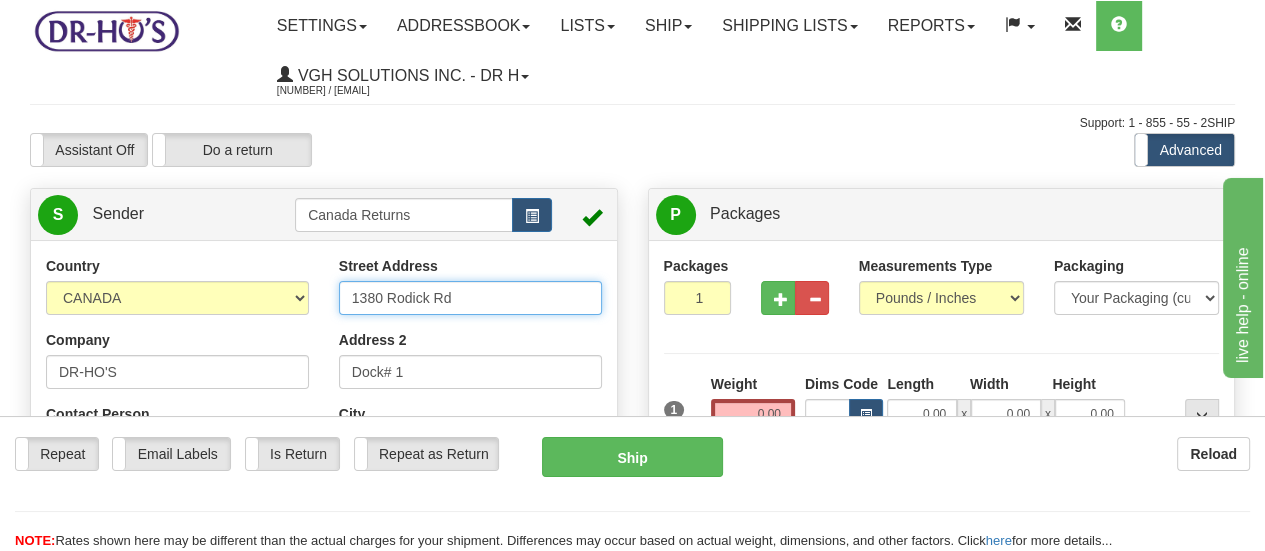 drag, startPoint x: 544, startPoint y: 307, endPoint x: 282, endPoint y: 274, distance: 264.07007 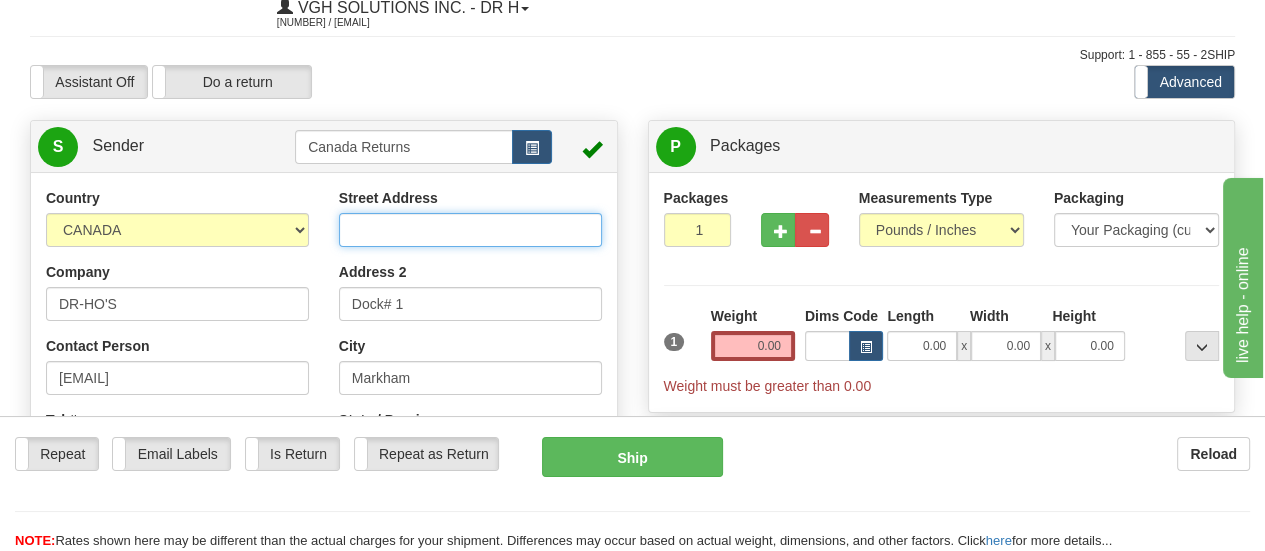 scroll, scrollTop: 100, scrollLeft: 0, axis: vertical 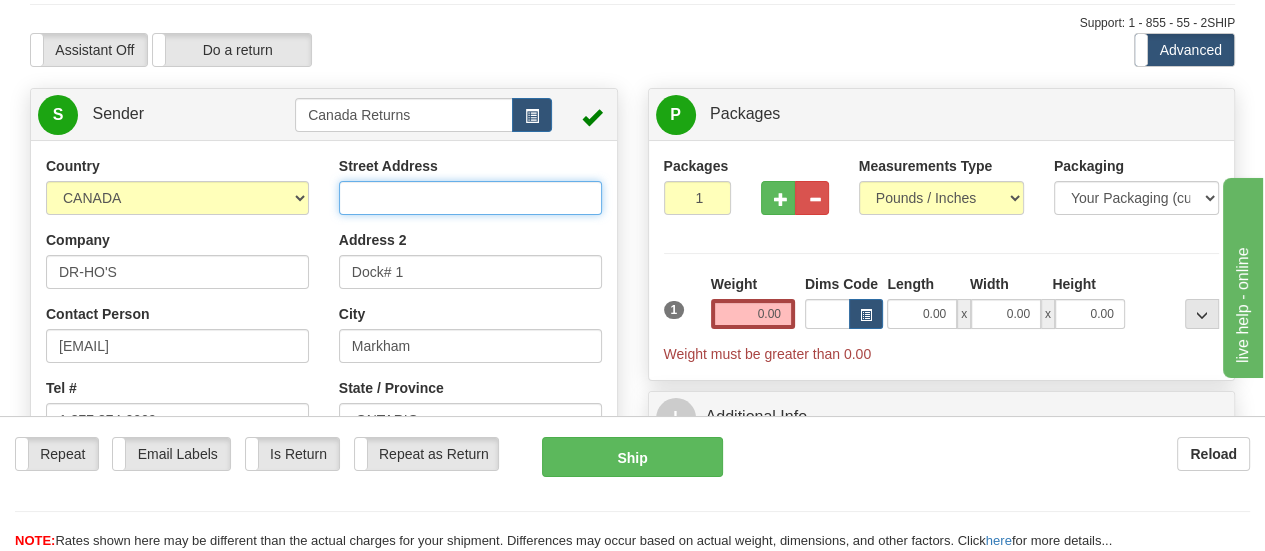 type 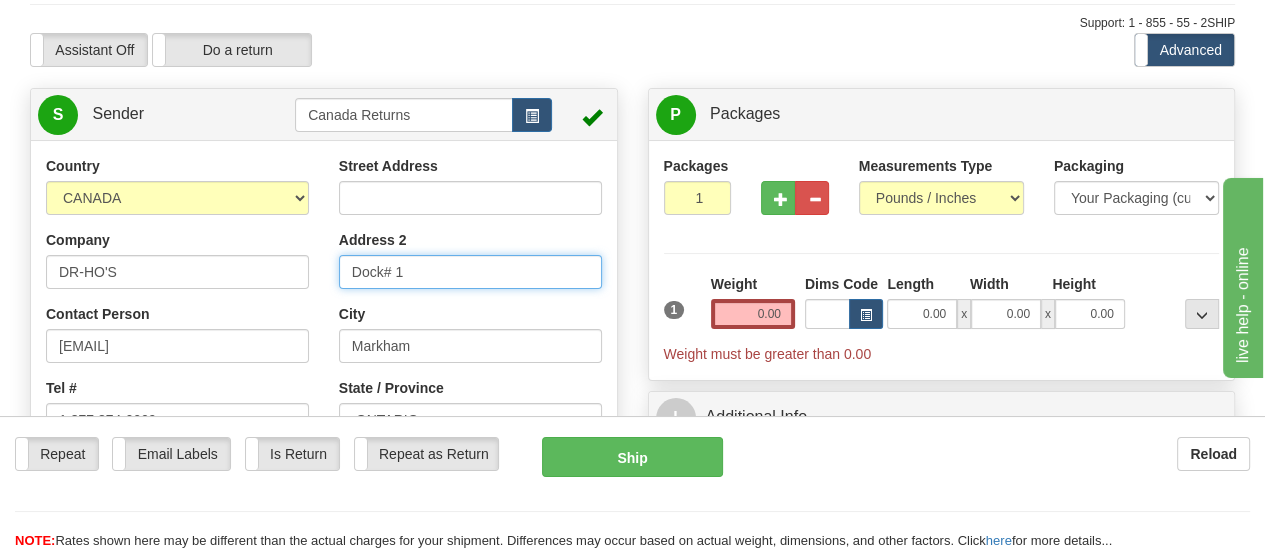 drag, startPoint x: 434, startPoint y: 272, endPoint x: 344, endPoint y: 277, distance: 90.13878 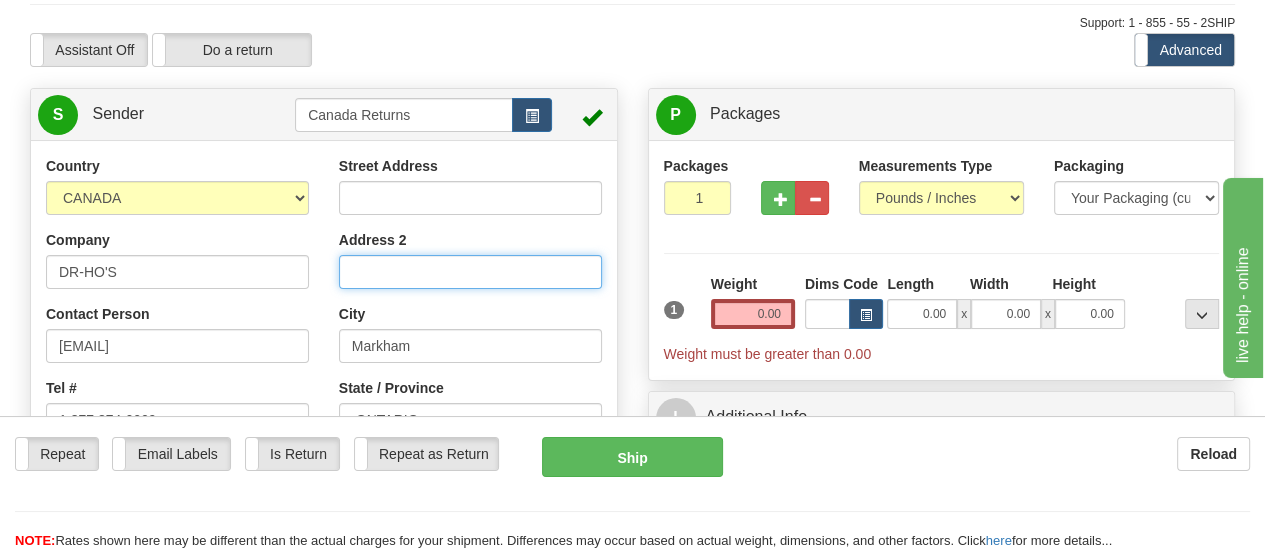 scroll, scrollTop: 200, scrollLeft: 0, axis: vertical 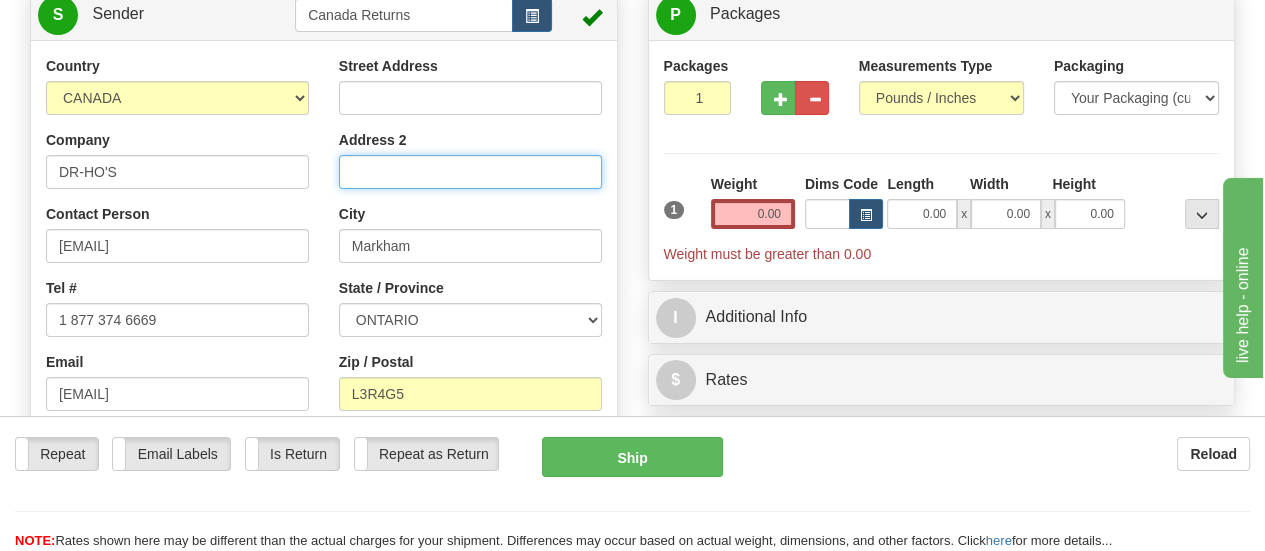 type 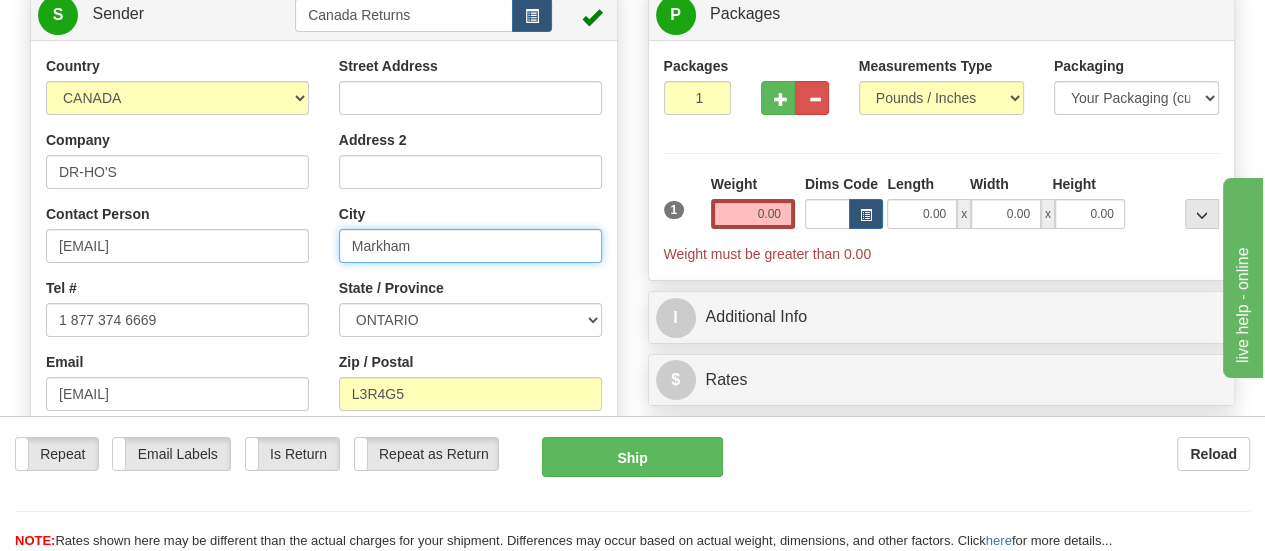 drag, startPoint x: 444, startPoint y: 250, endPoint x: 335, endPoint y: 241, distance: 109.370926 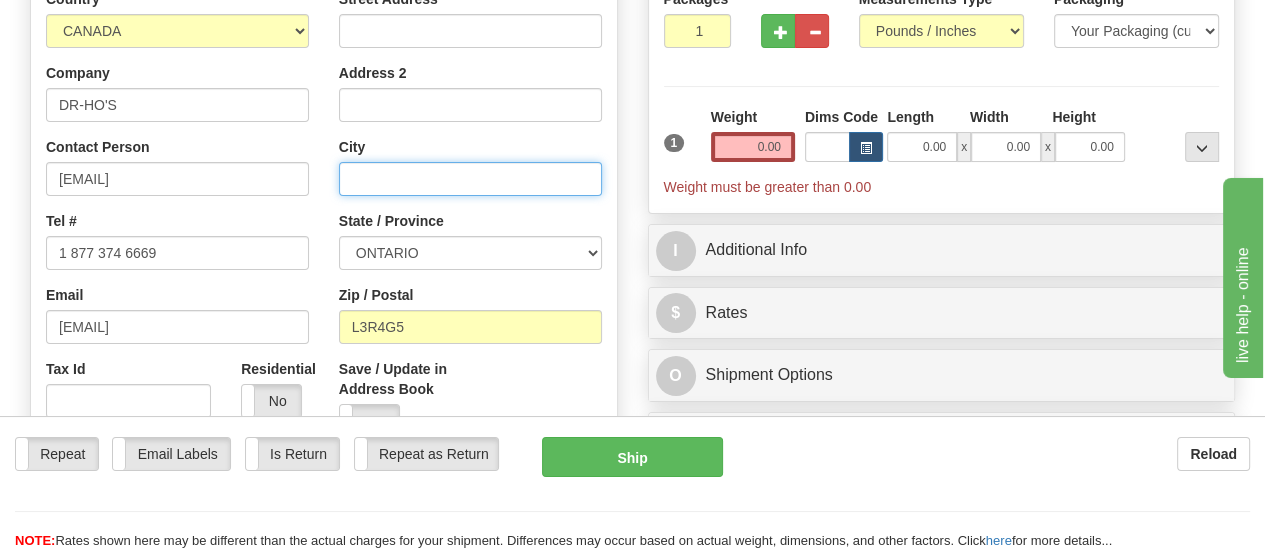 scroll, scrollTop: 300, scrollLeft: 0, axis: vertical 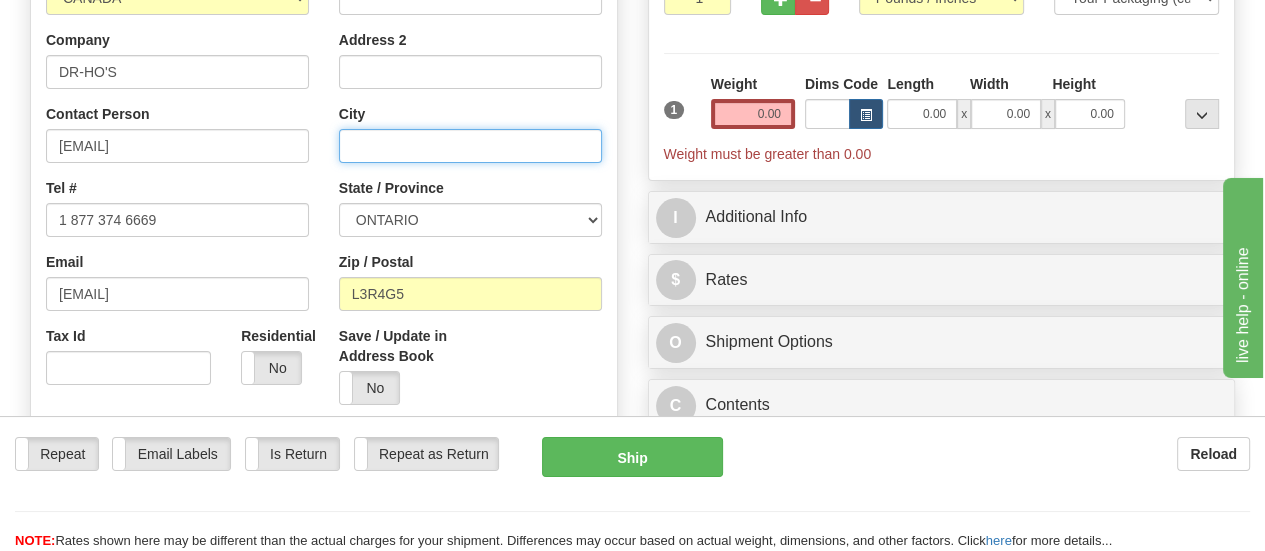 type 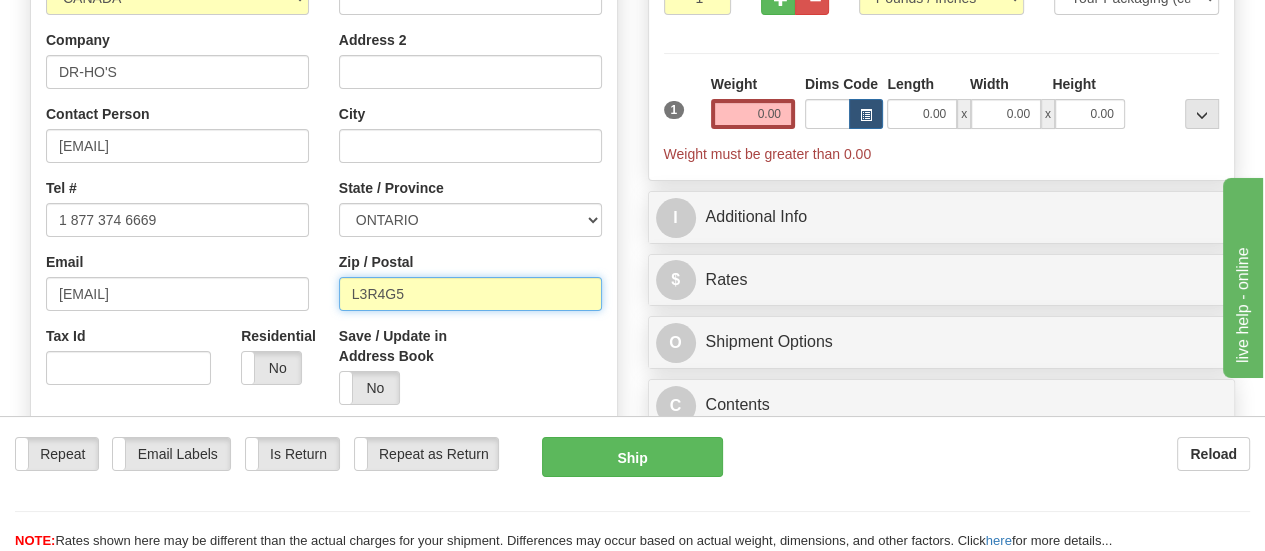 drag, startPoint x: 448, startPoint y: 299, endPoint x: 323, endPoint y: 280, distance: 126.43575 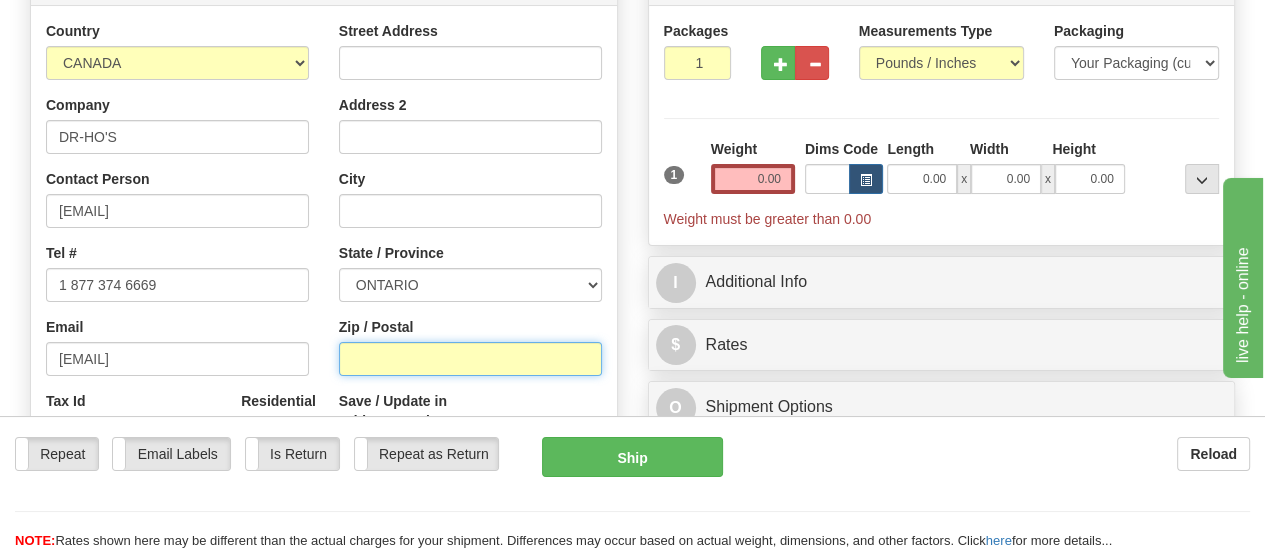scroll, scrollTop: 200, scrollLeft: 0, axis: vertical 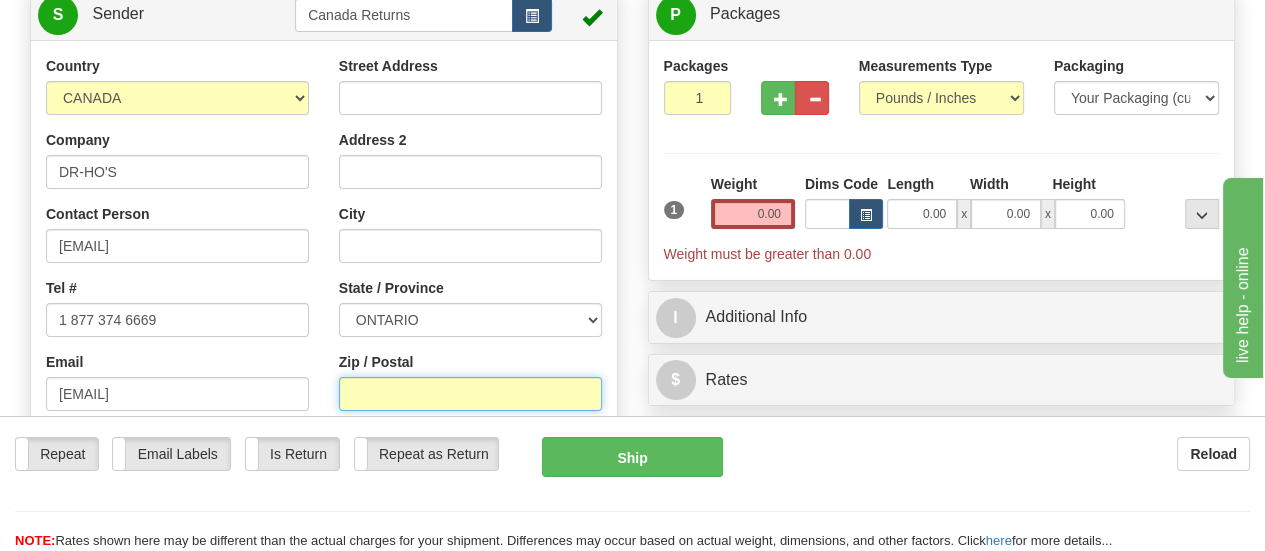 type 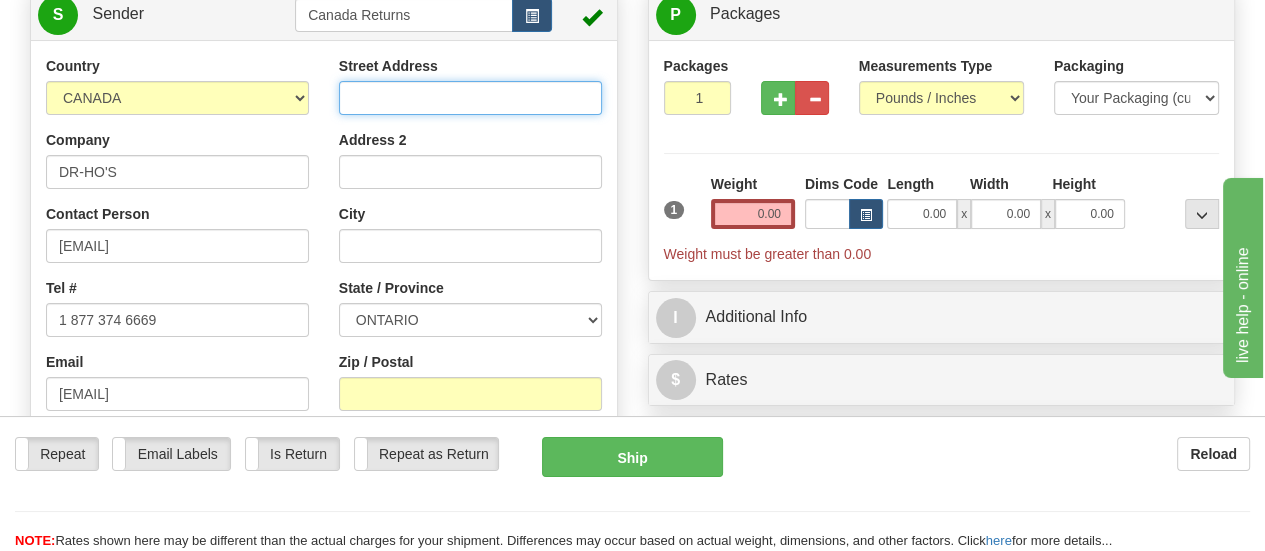 click on "Street Address" at bounding box center [470, 98] 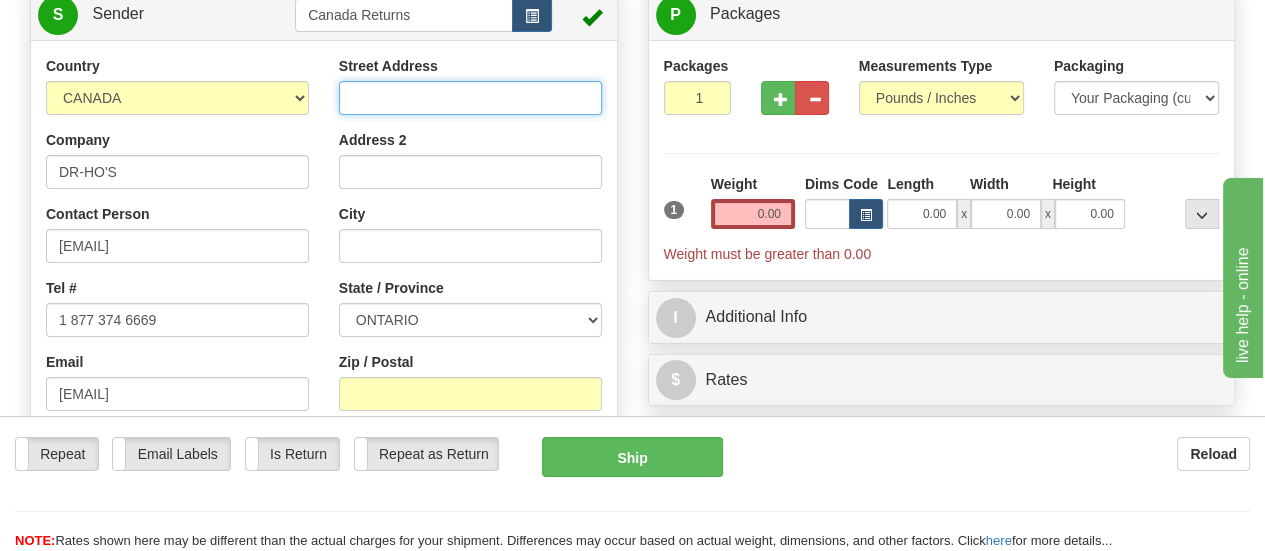 paste on "[NUMBER] [STREET] [CITY] [STATE], [COUNTRY]" 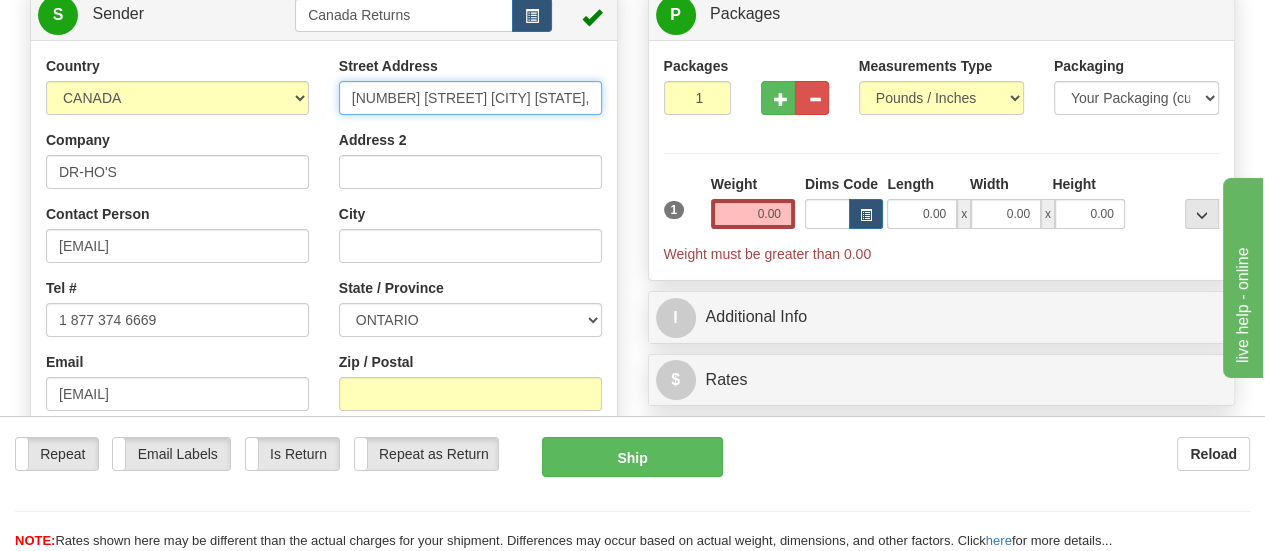 scroll, scrollTop: 0, scrollLeft: 176, axis: horizontal 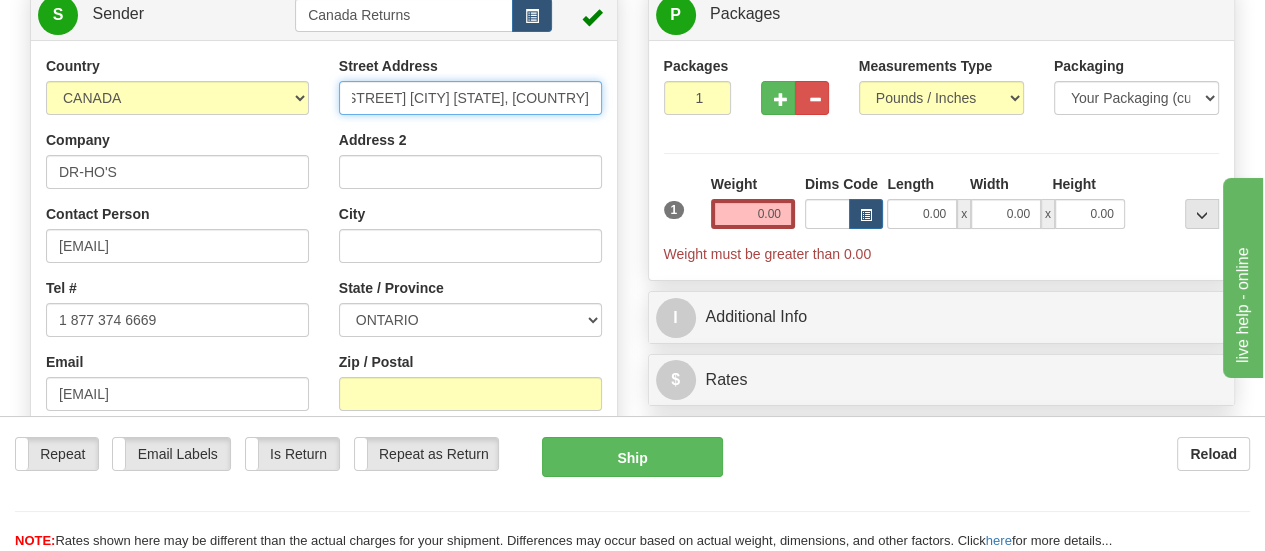 type on "[NUMBER] [STREET] [CITY] [STATE], [COUNTRY]" 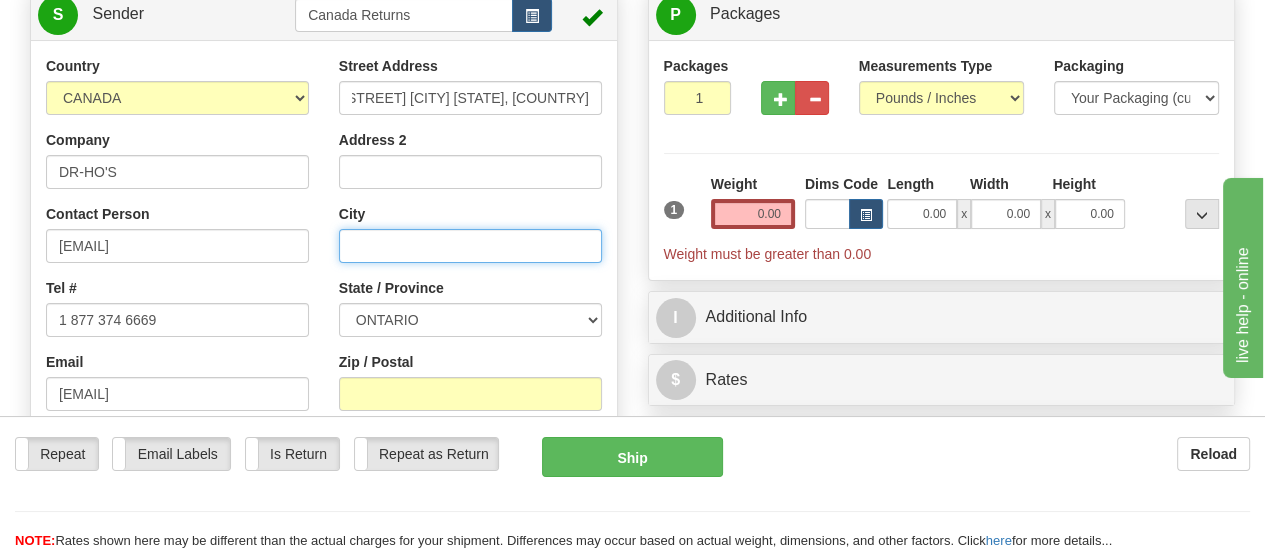scroll, scrollTop: 0, scrollLeft: 0, axis: both 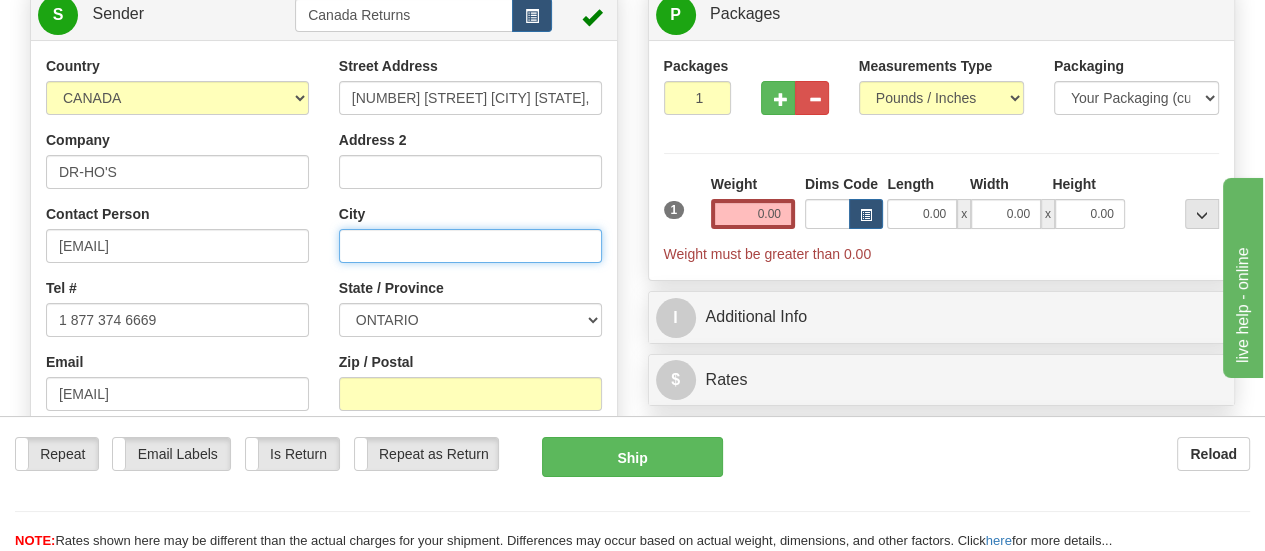 click on "City" at bounding box center (470, 246) 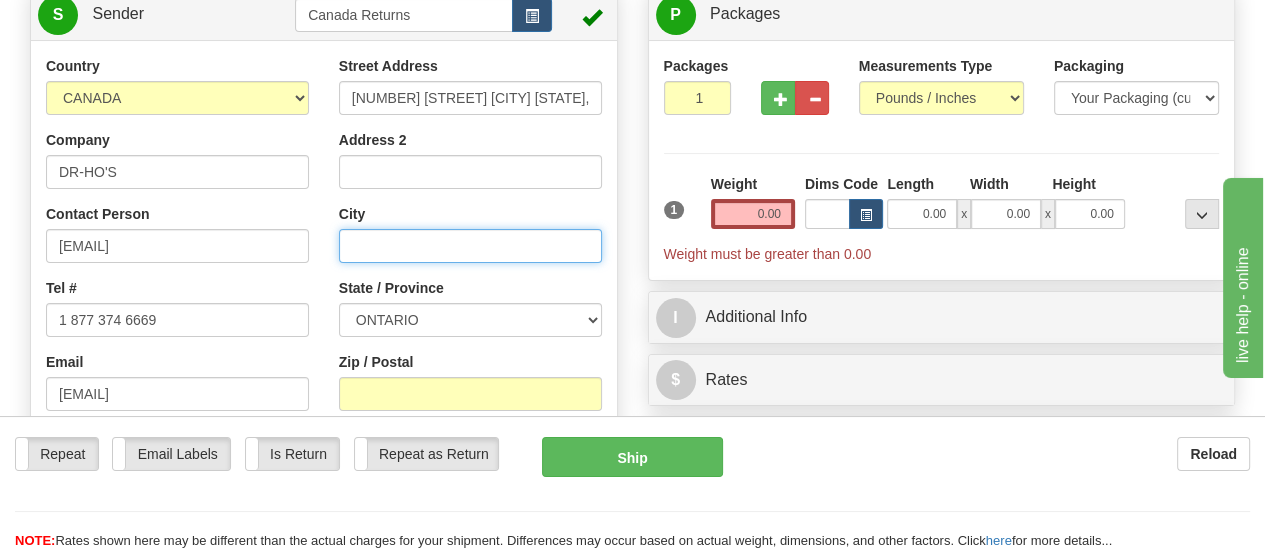 paste on "[NUMBER] [STREET] [CITY] [STATE], [COUNTRY]" 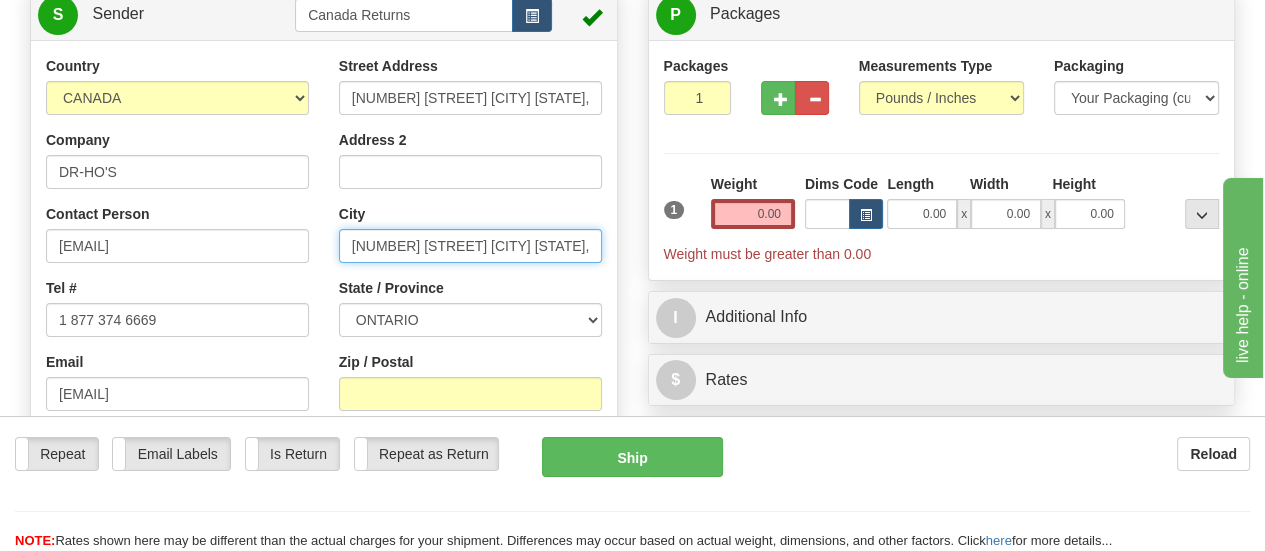 scroll, scrollTop: 0, scrollLeft: 176, axis: horizontal 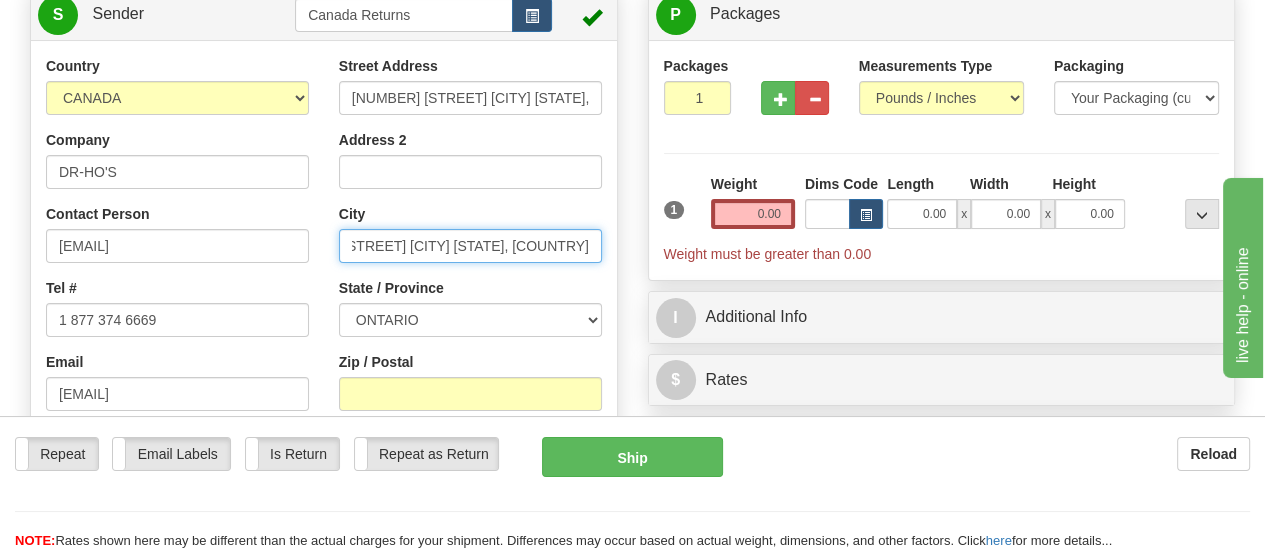 drag, startPoint x: 401, startPoint y: 246, endPoint x: 597, endPoint y: 274, distance: 197.9899 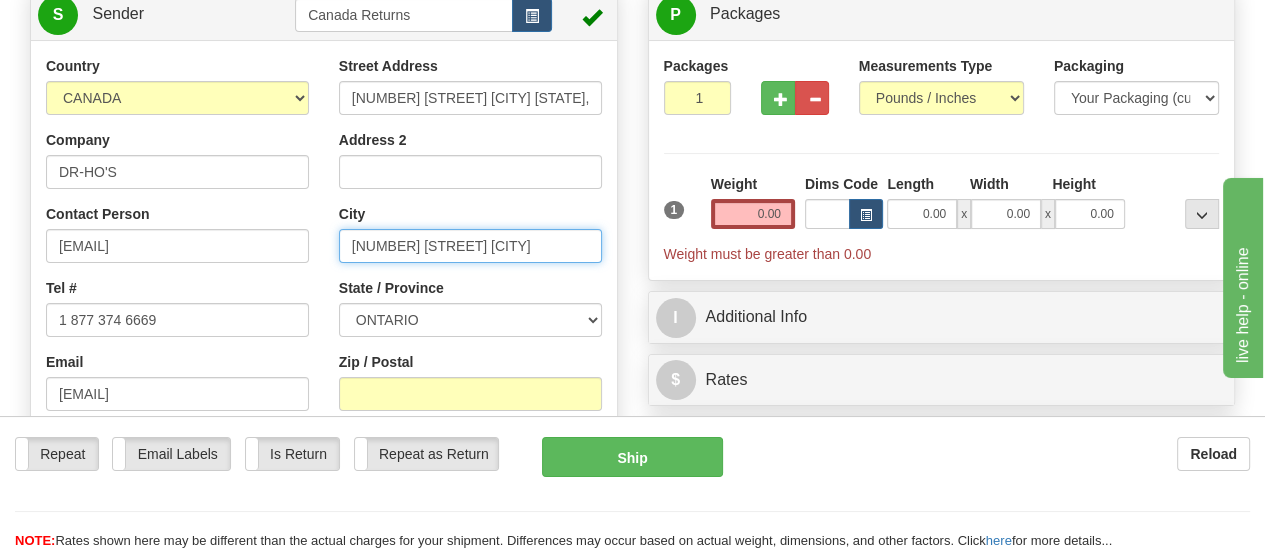 scroll, scrollTop: 0, scrollLeft: 0, axis: both 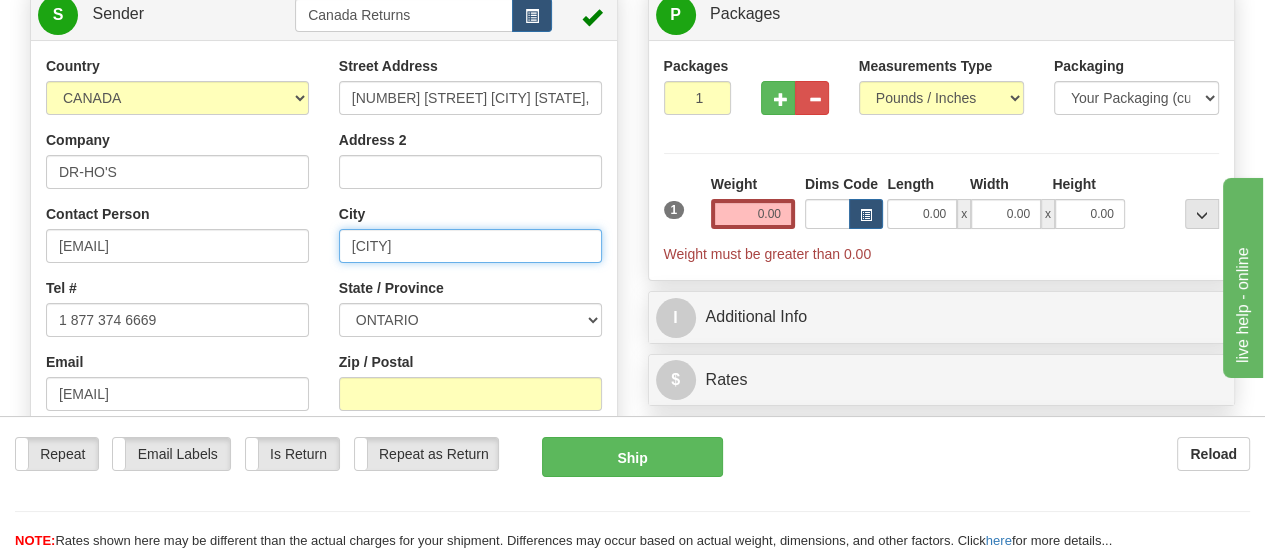 click on "[CITY]" at bounding box center [470, 246] 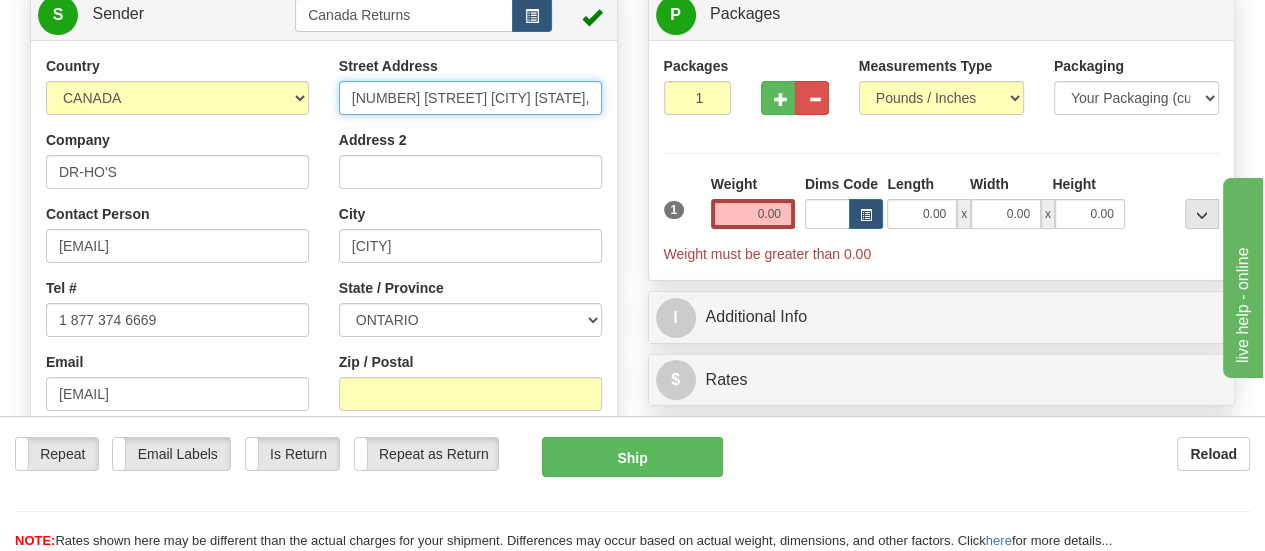 scroll, scrollTop: 0, scrollLeft: 176, axis: horizontal 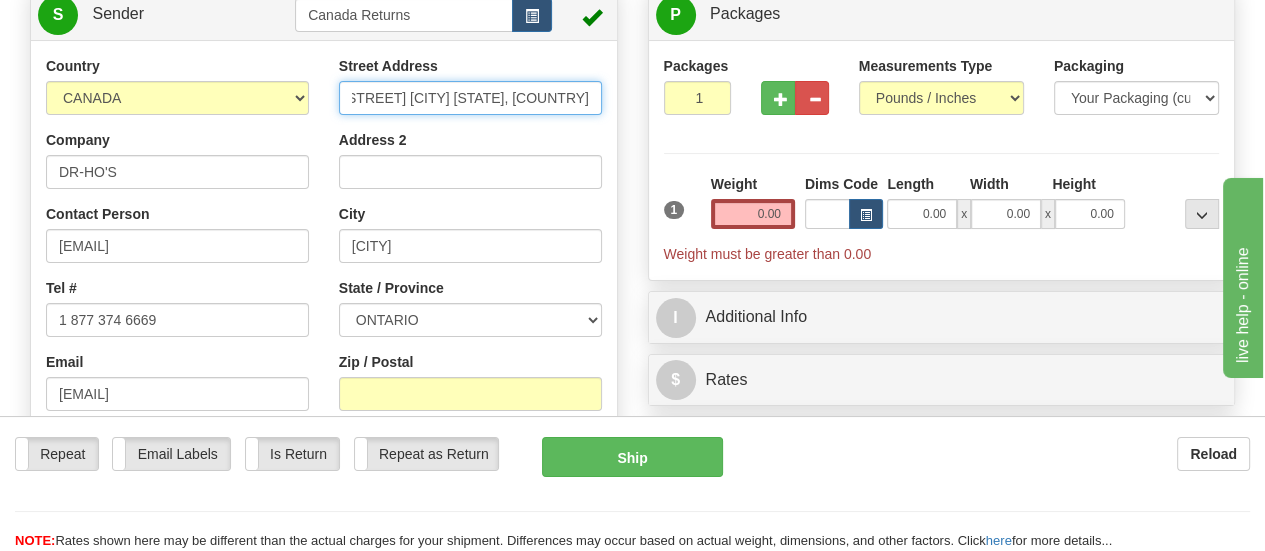 drag, startPoint x: 513, startPoint y: 103, endPoint x: 643, endPoint y: 112, distance: 130.31117 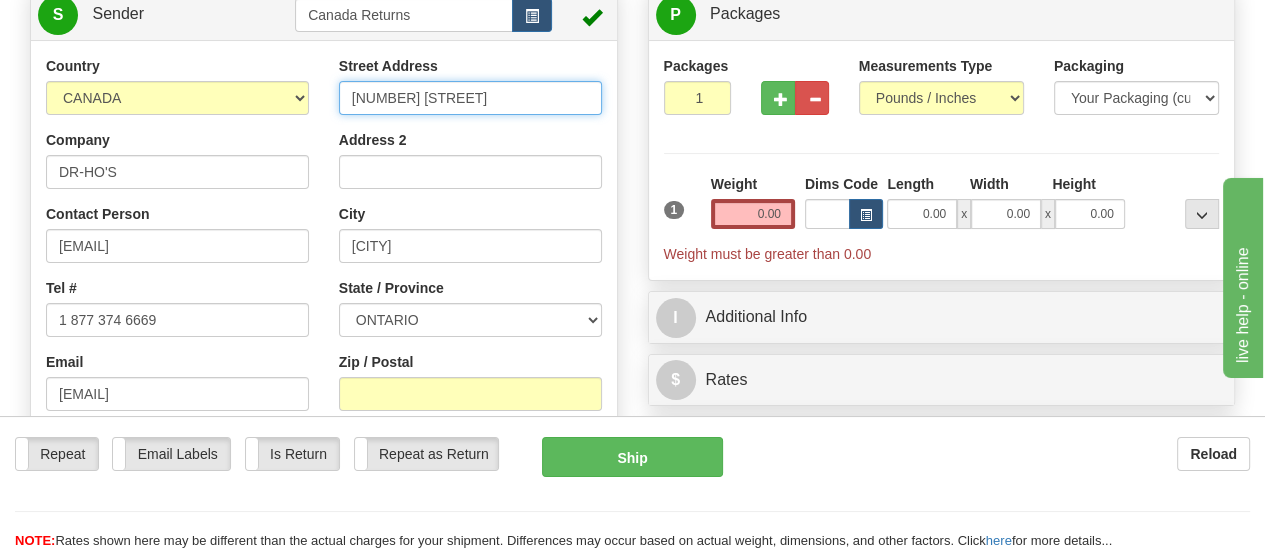 scroll, scrollTop: 0, scrollLeft: 0, axis: both 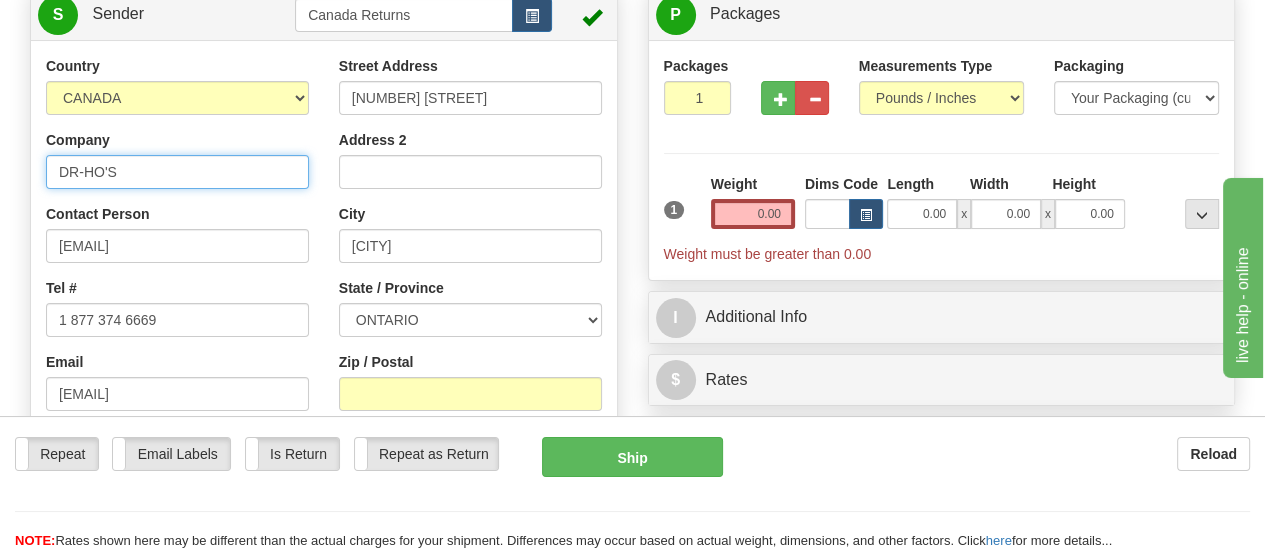 drag, startPoint x: 119, startPoint y: 176, endPoint x: 0, endPoint y: 148, distance: 122.24974 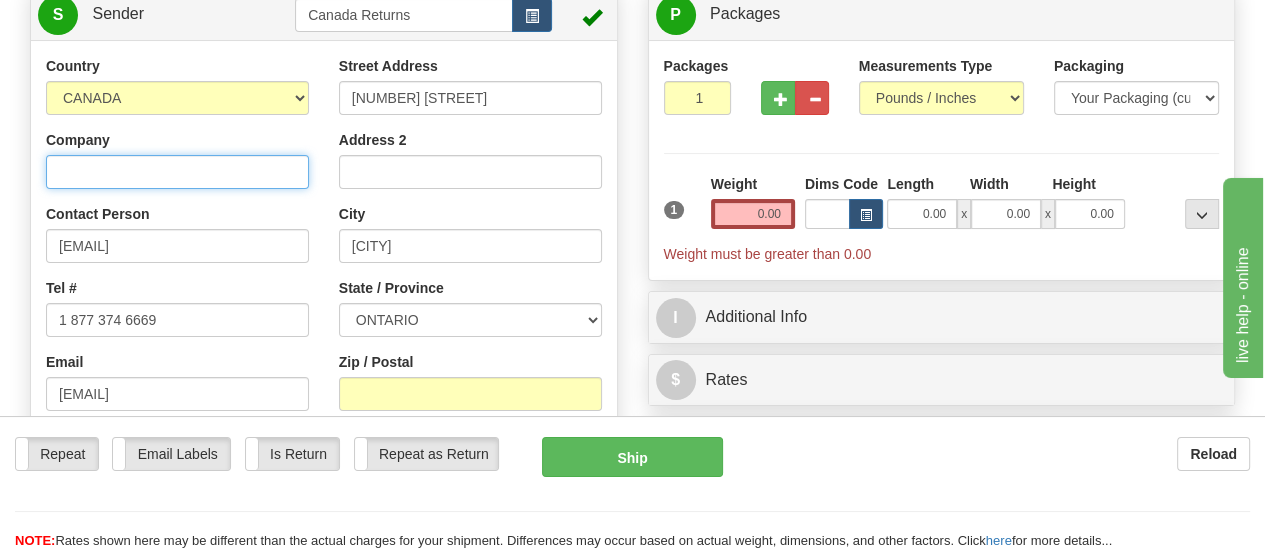 type 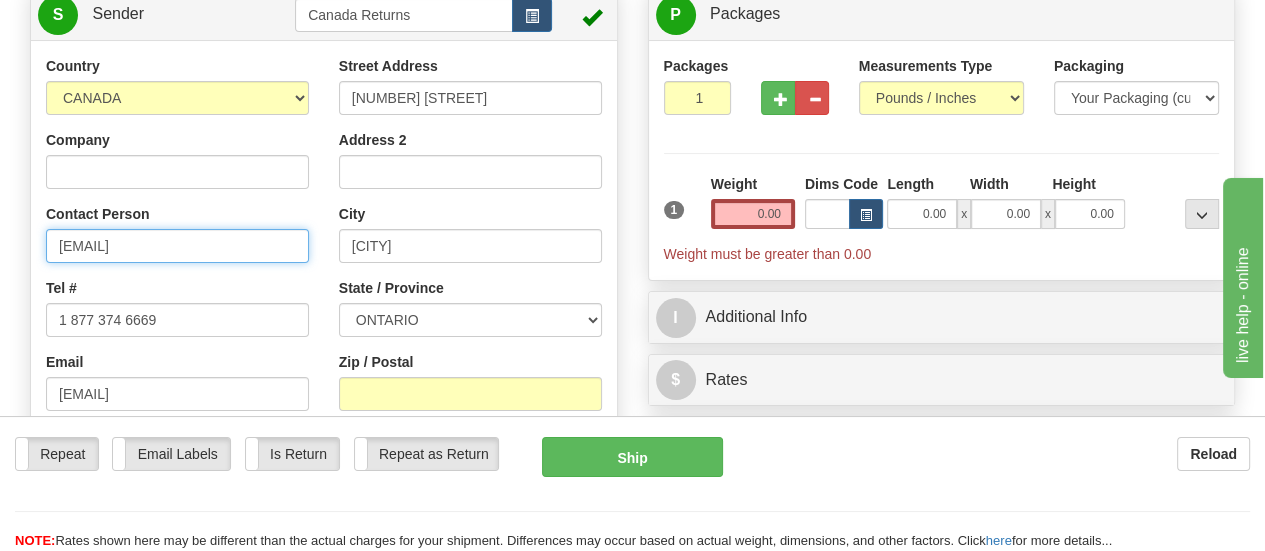 drag, startPoint x: 216, startPoint y: 247, endPoint x: 0, endPoint y: 179, distance: 226.45088 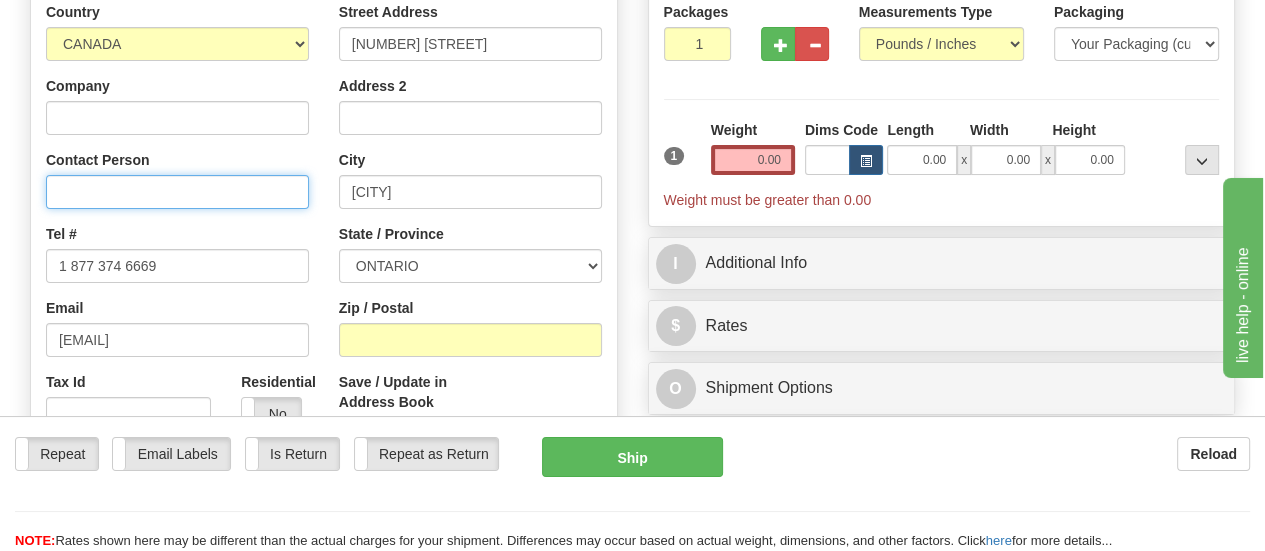 scroll, scrollTop: 300, scrollLeft: 0, axis: vertical 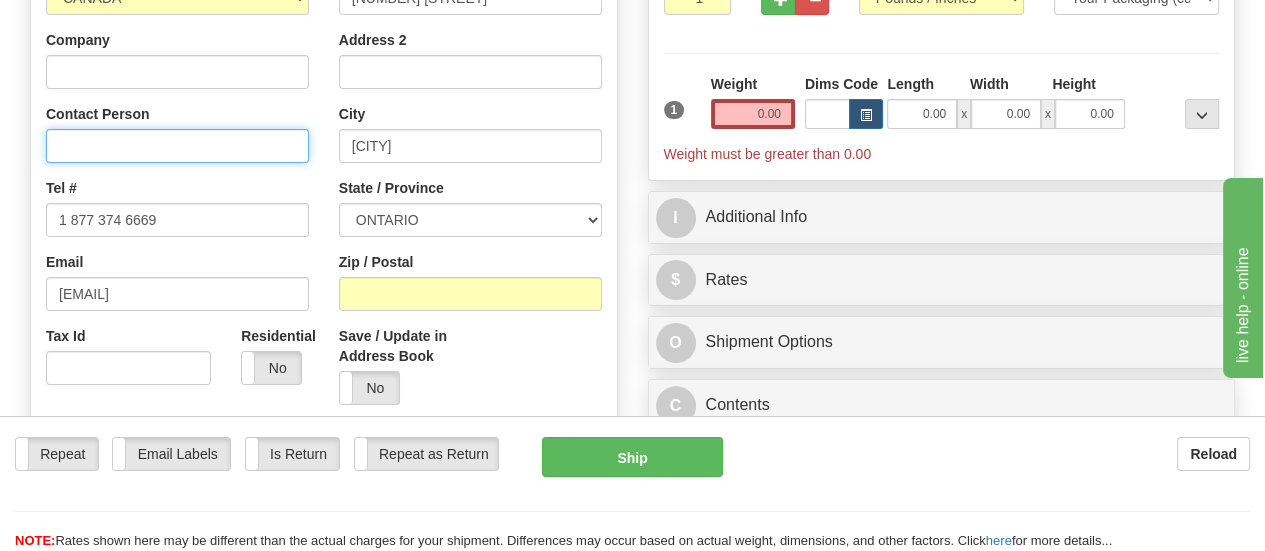 type 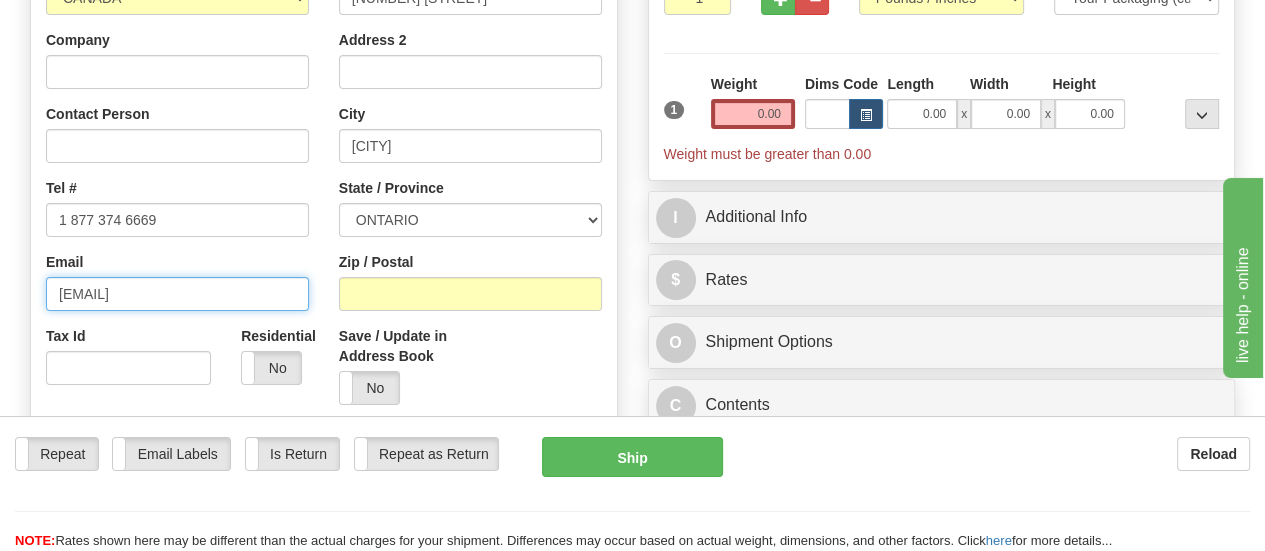 drag, startPoint x: 212, startPoint y: 301, endPoint x: 0, endPoint y: 256, distance: 216.72333 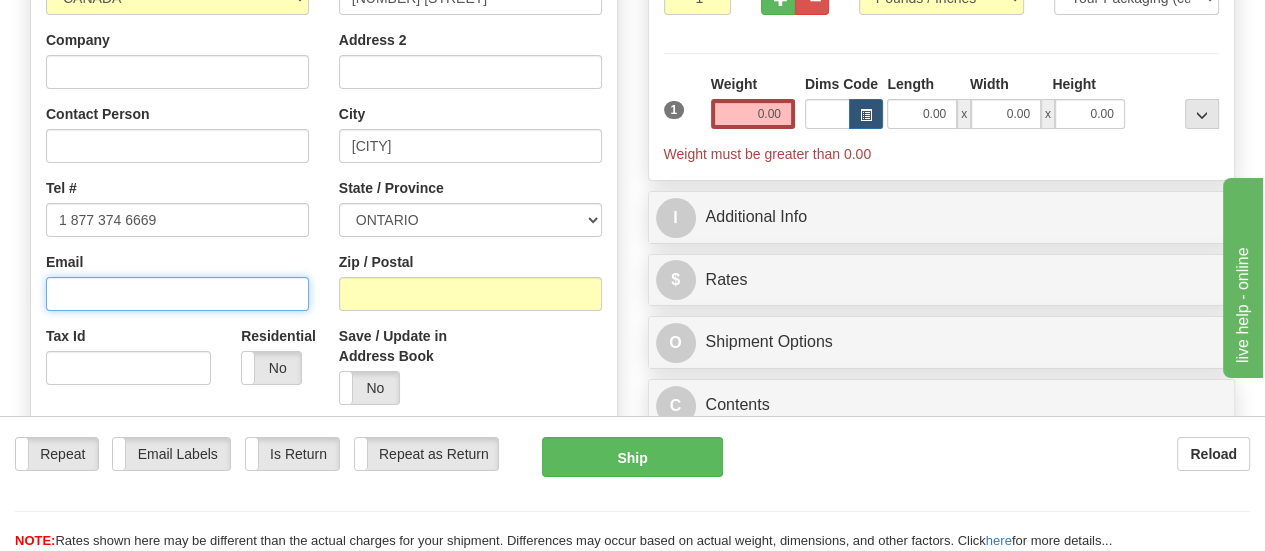 type 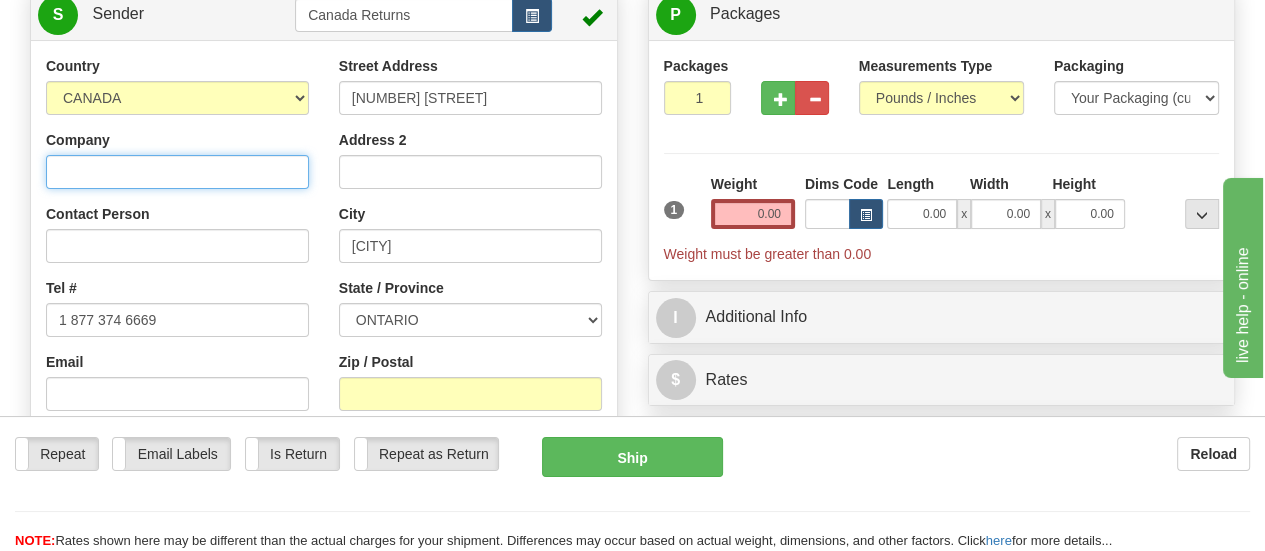 click on "Company" at bounding box center [177, 172] 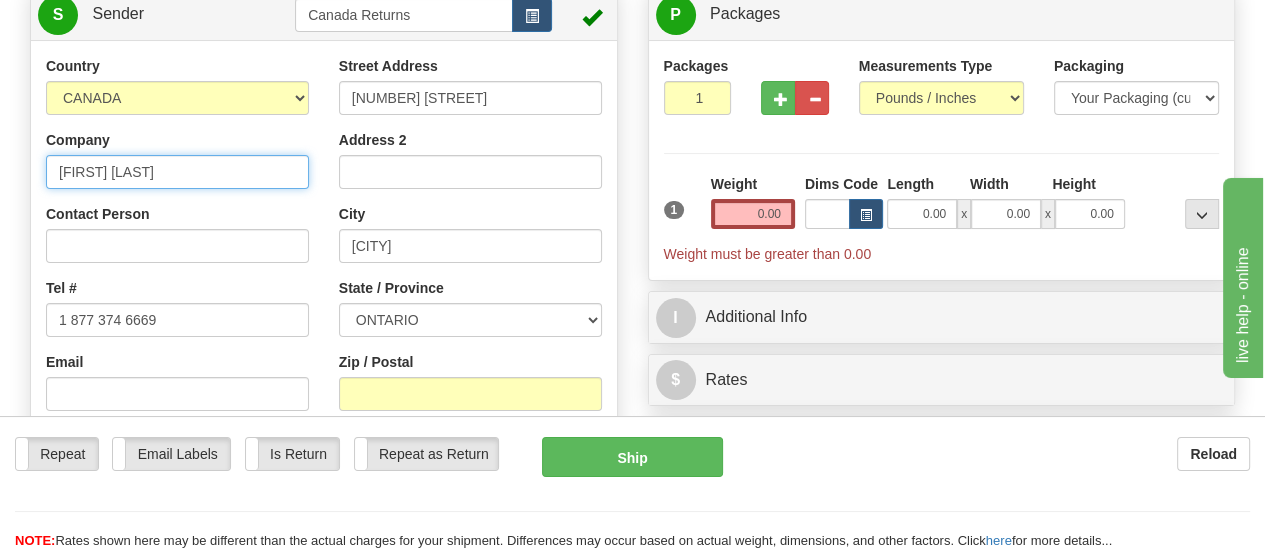 type on "[FIRST] [LAST]" 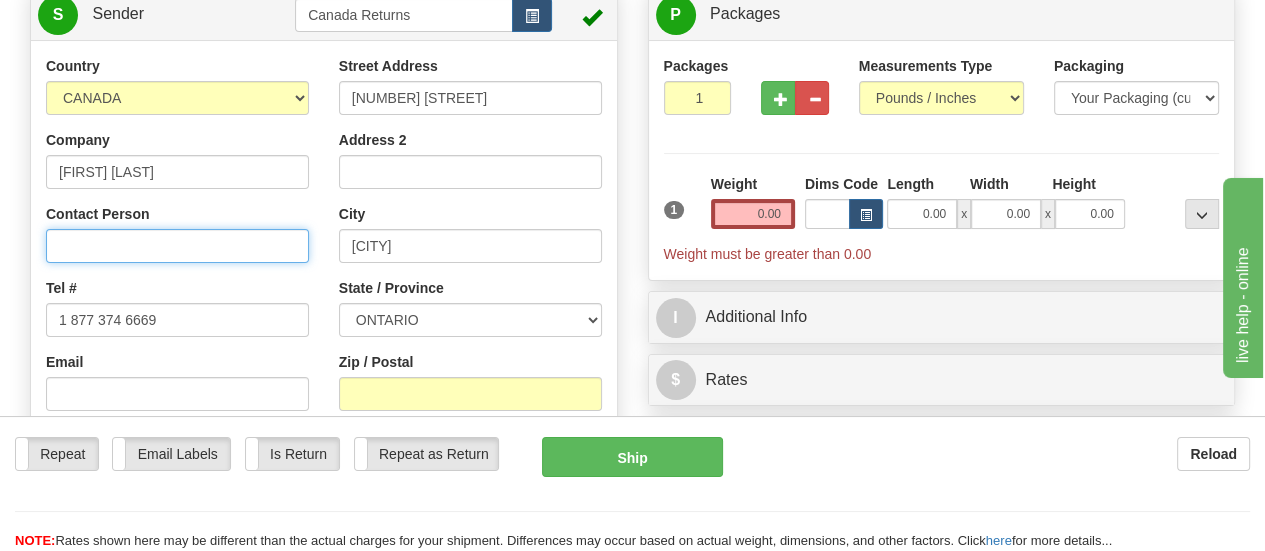 click on "Contact Person" at bounding box center [177, 246] 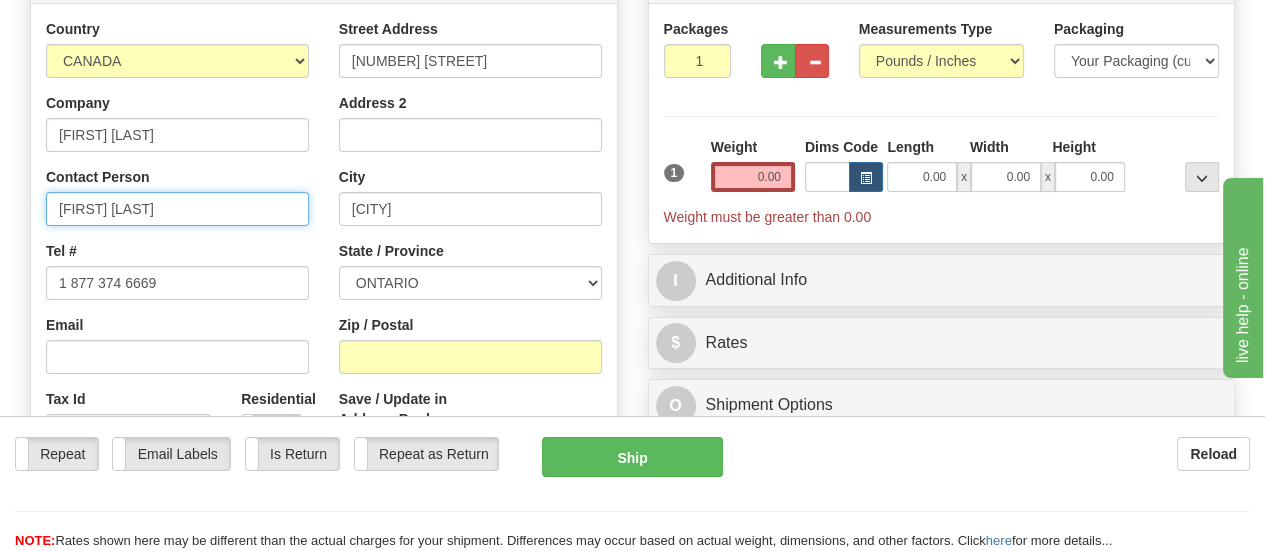 scroll, scrollTop: 300, scrollLeft: 0, axis: vertical 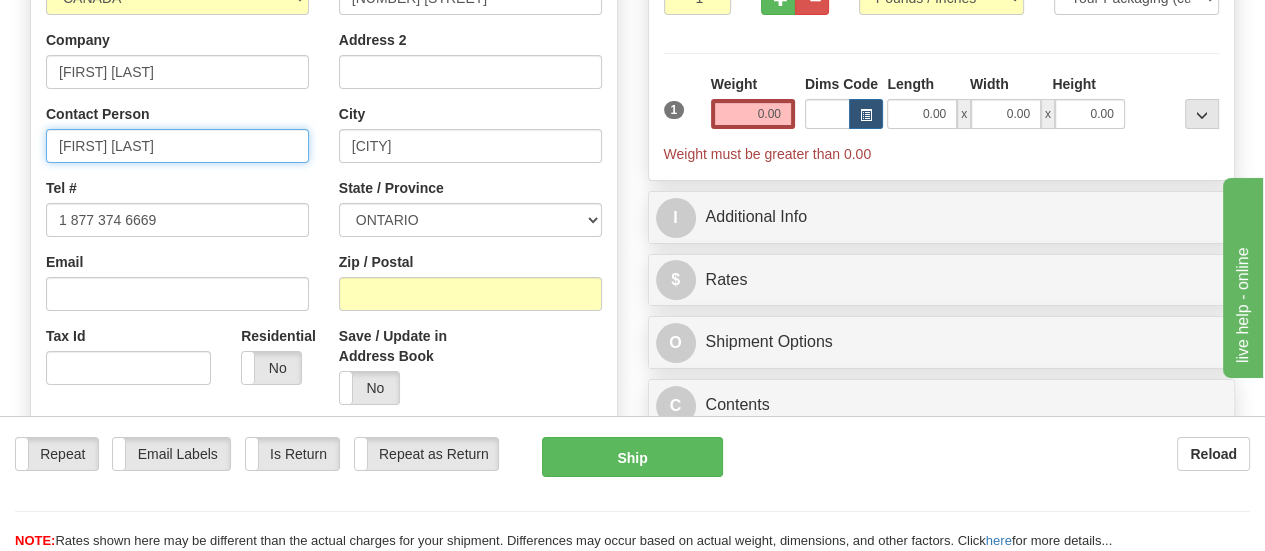 type on "[FIRST] [LAST]" 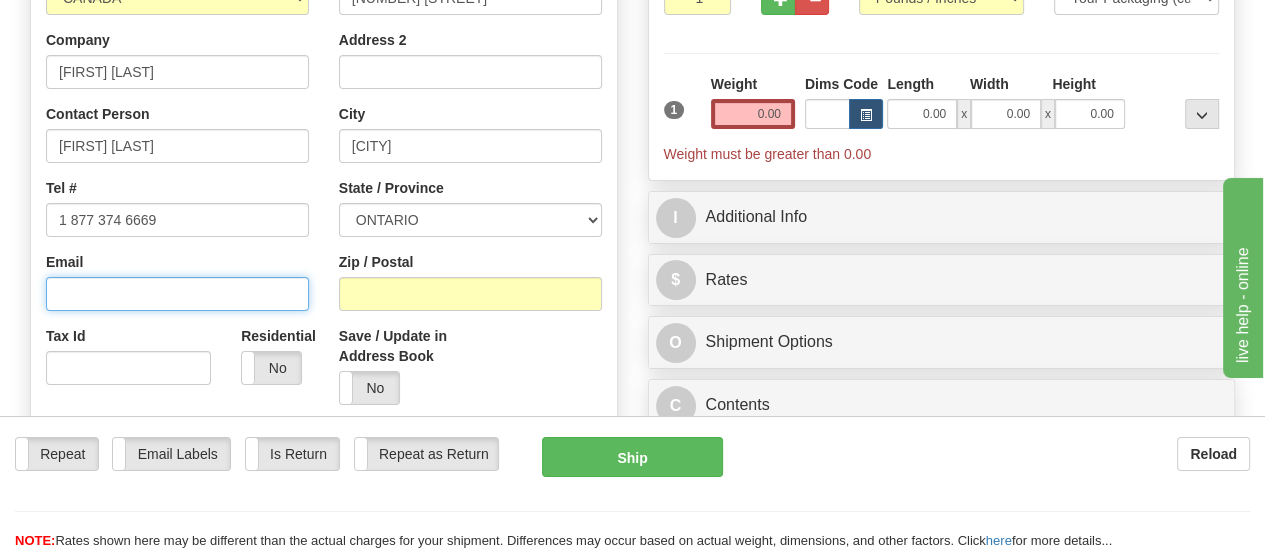 click on "Email" at bounding box center [177, 294] 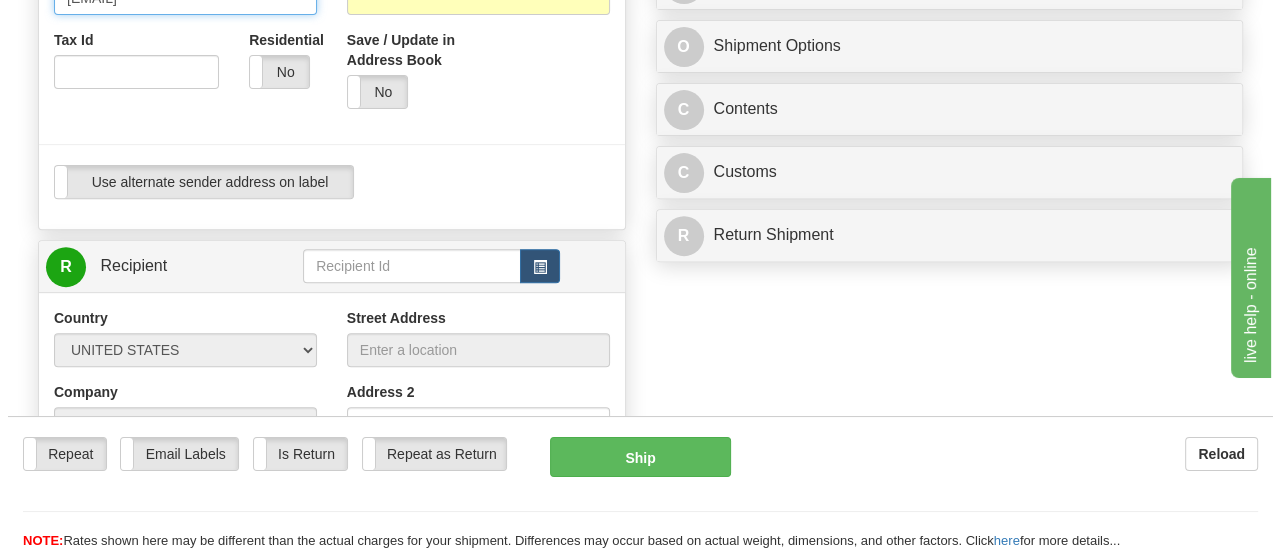 scroll, scrollTop: 600, scrollLeft: 0, axis: vertical 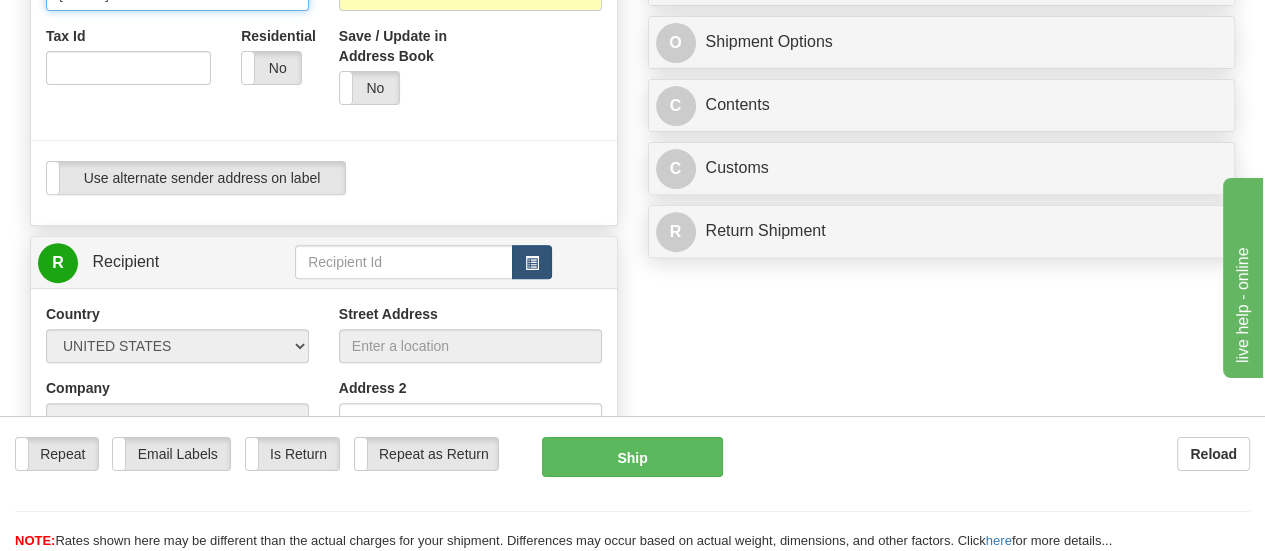 type on "[EMAIL]" 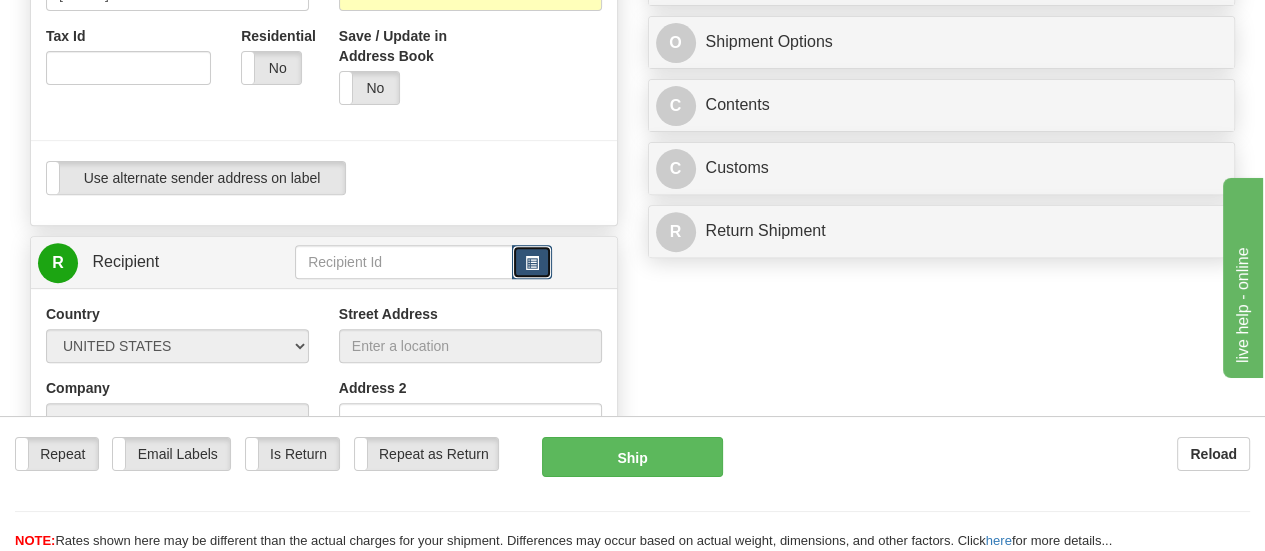 click at bounding box center [532, 263] 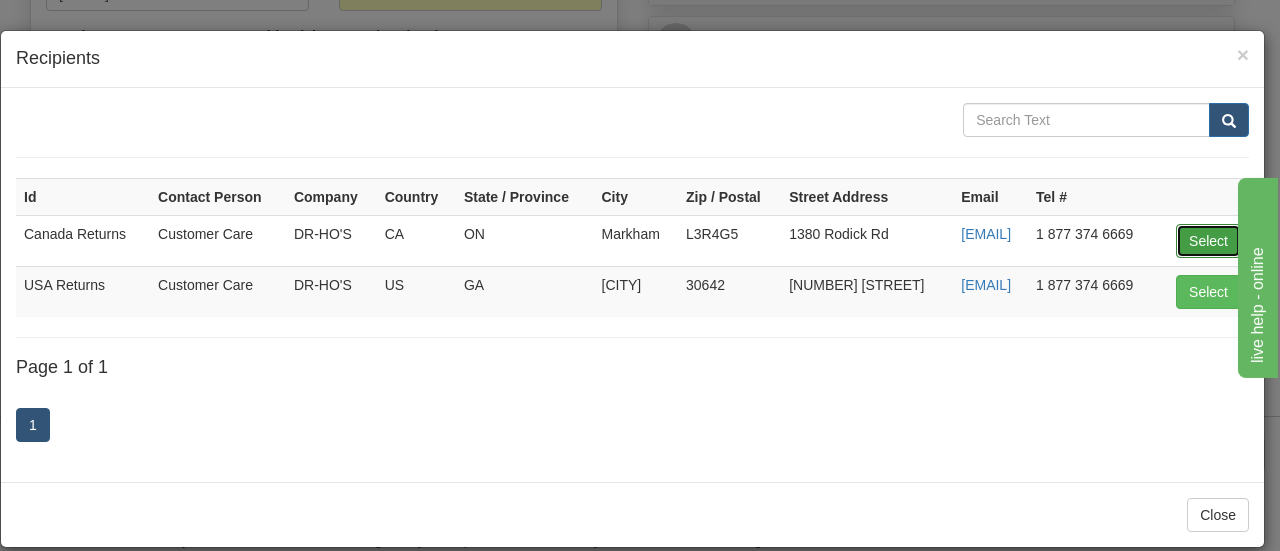 click on "Select" at bounding box center [1208, 241] 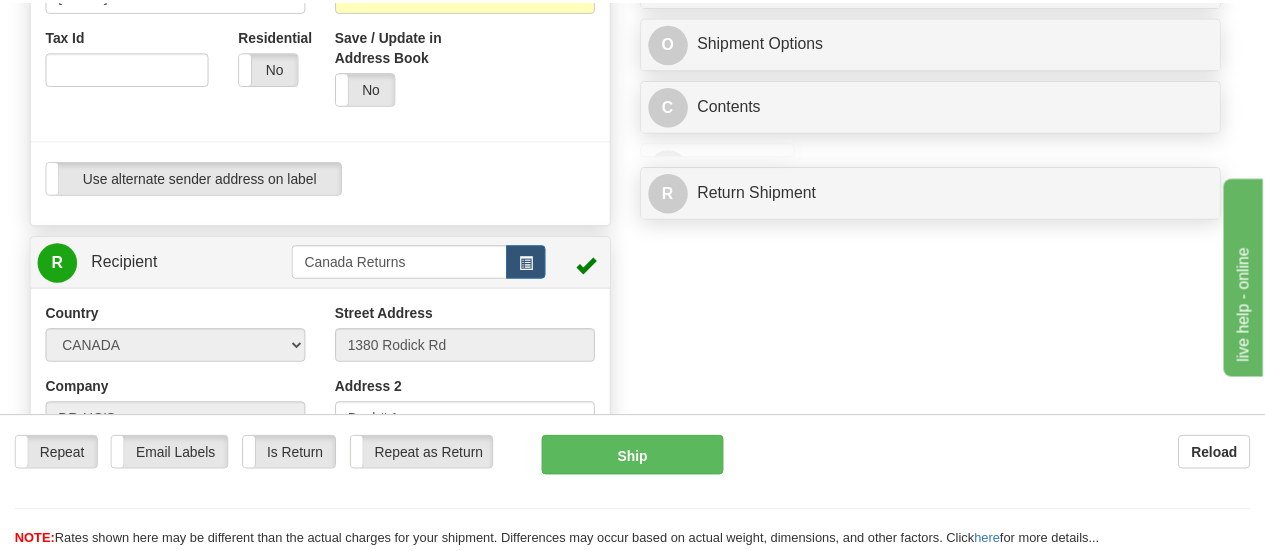 scroll, scrollTop: 139, scrollLeft: 0, axis: vertical 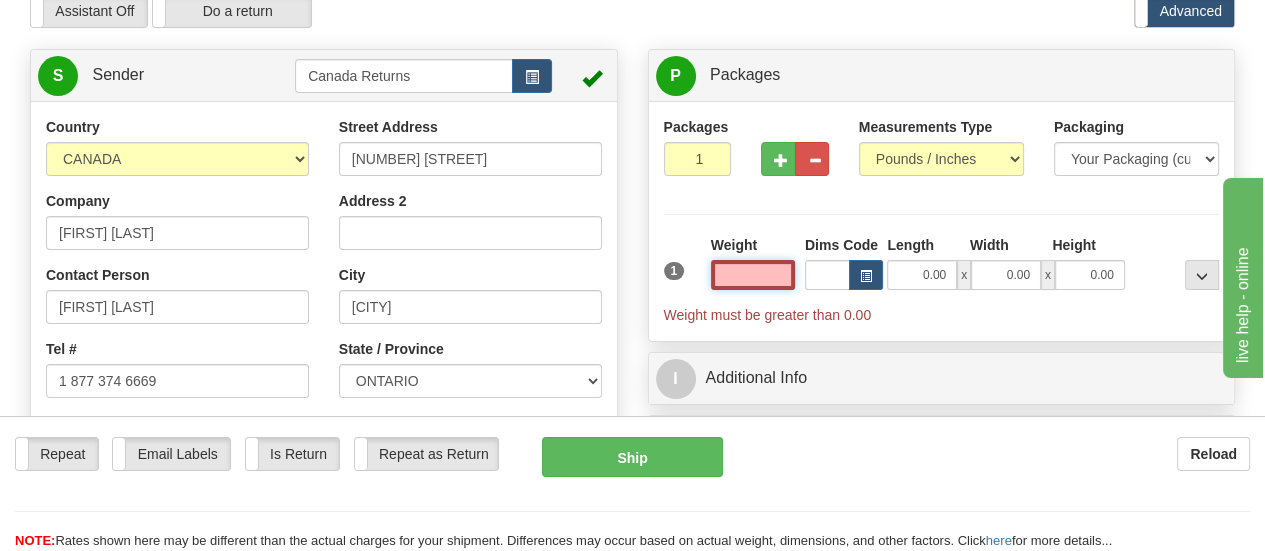 click at bounding box center [753, 275] 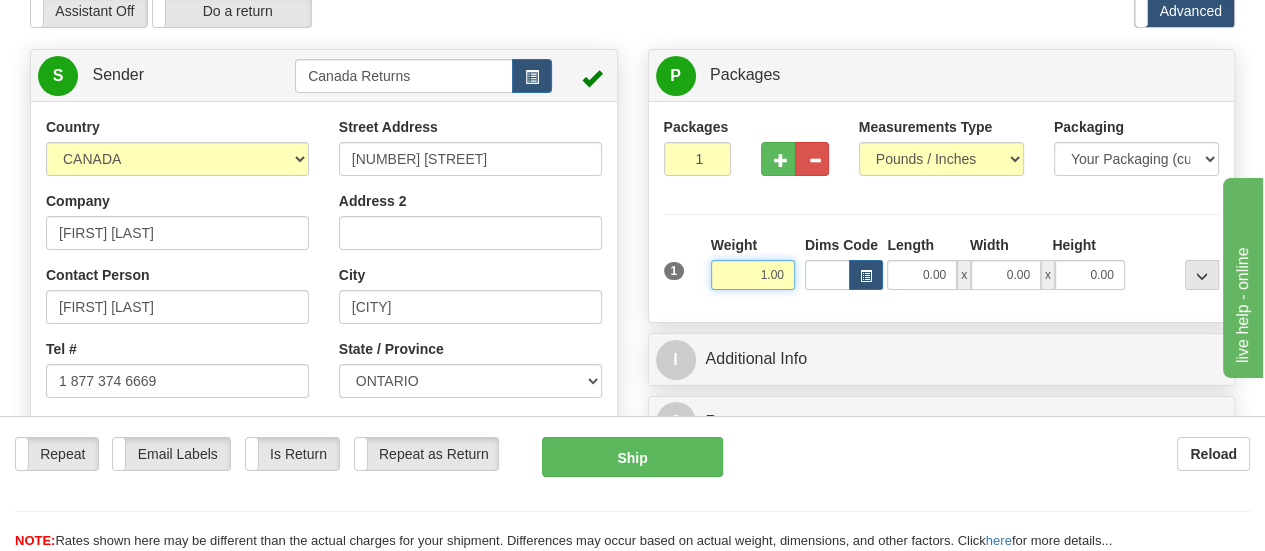 type on "1.00" 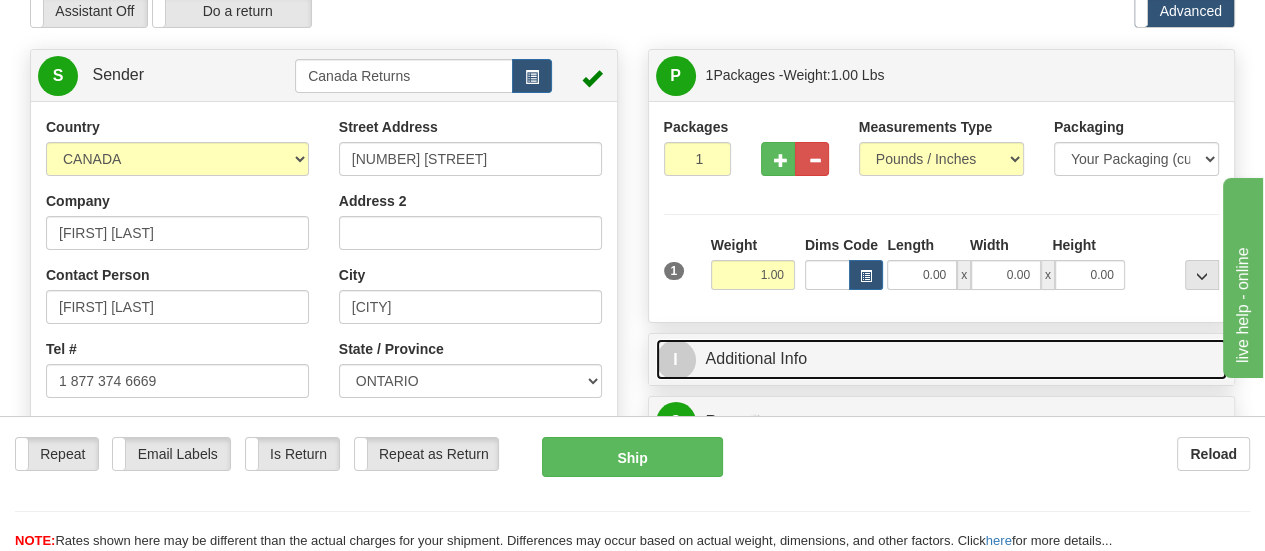 click on "I Additional Info" at bounding box center (942, 359) 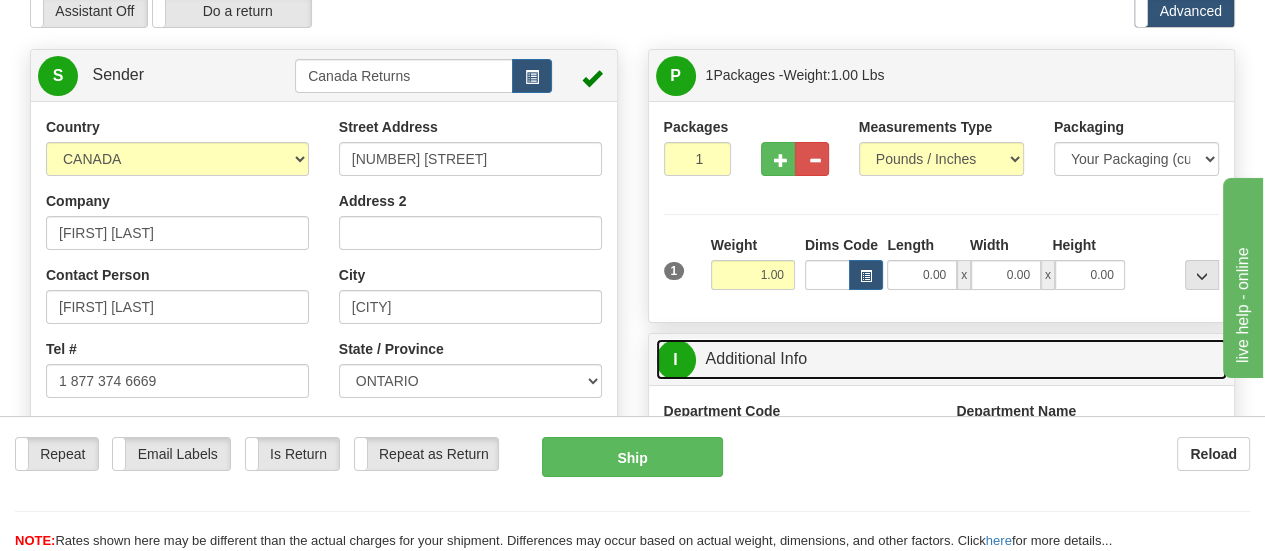 click on "I Additional Info" at bounding box center [942, 359] 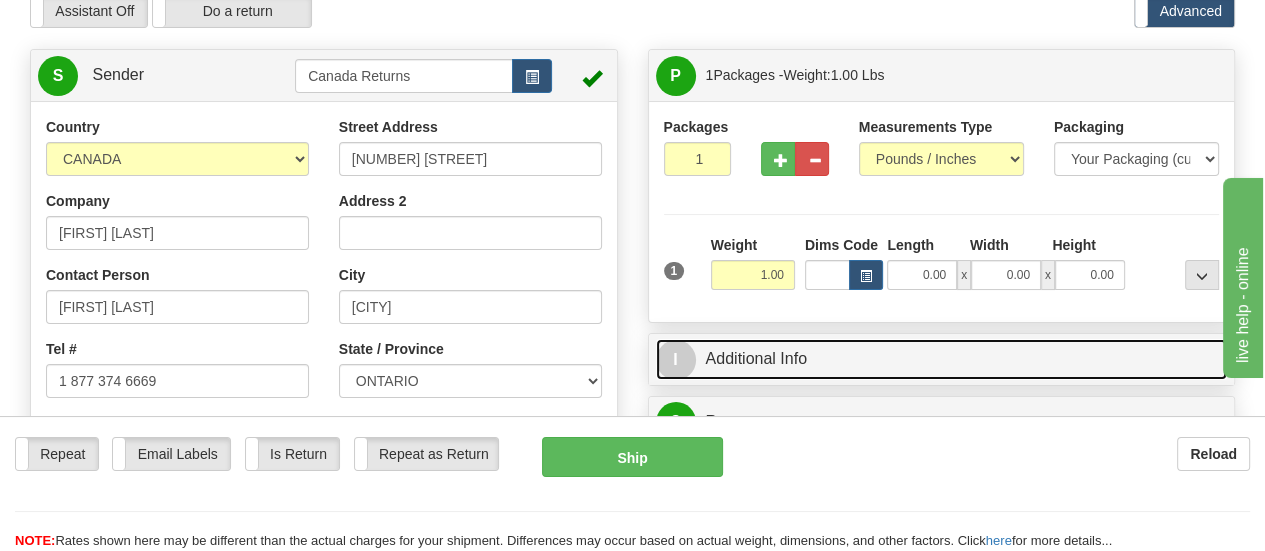 click on "I Additional Info" at bounding box center (942, 359) 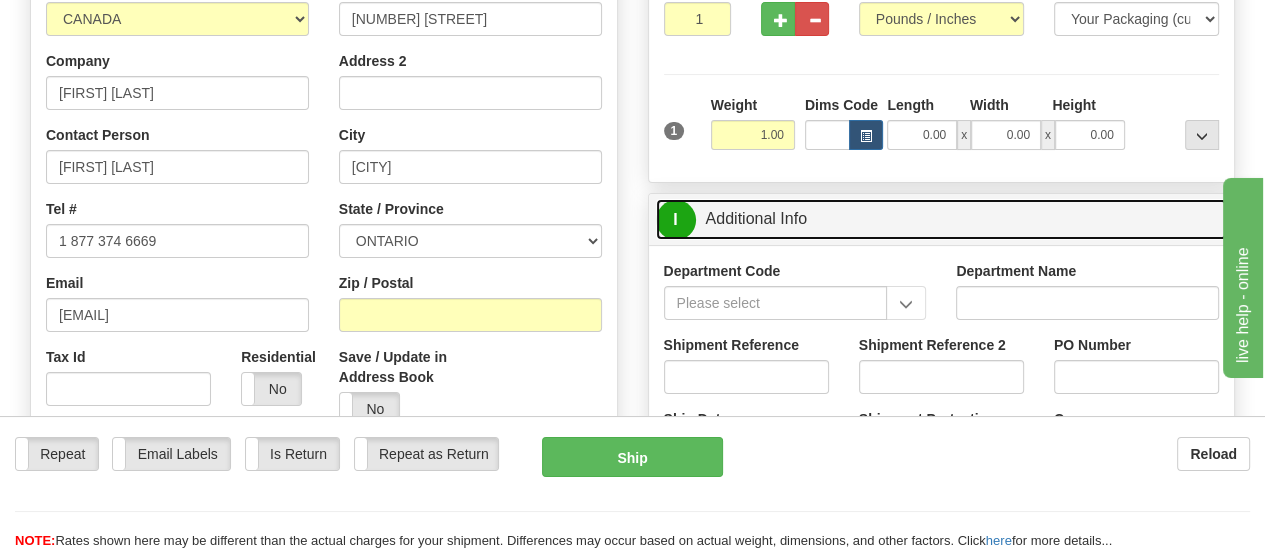 scroll, scrollTop: 339, scrollLeft: 0, axis: vertical 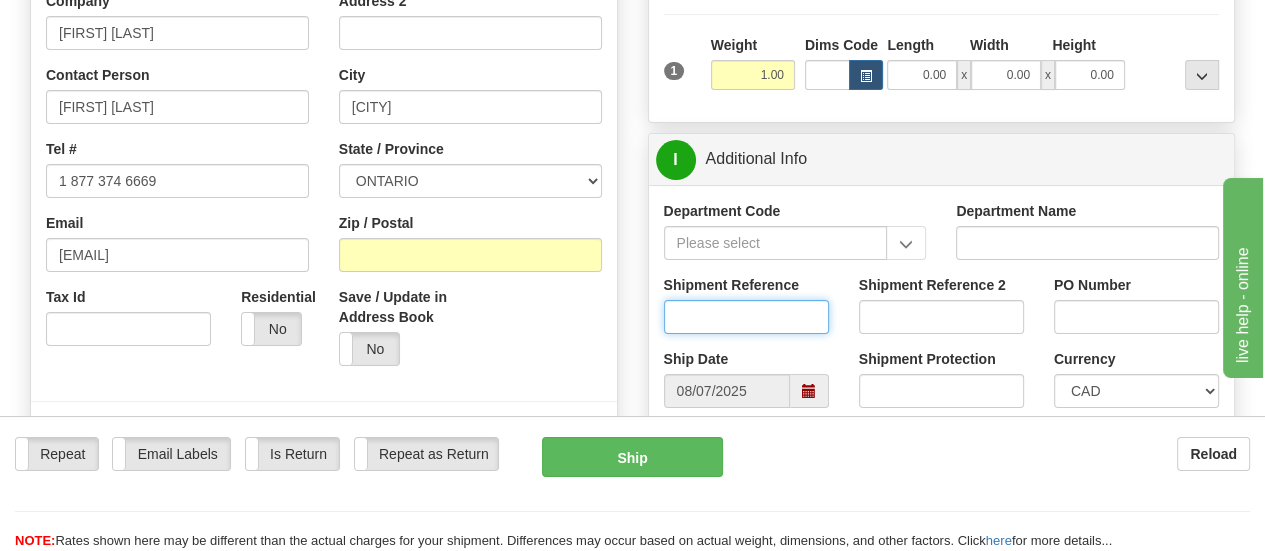 click on "Shipment Reference" at bounding box center [746, 317] 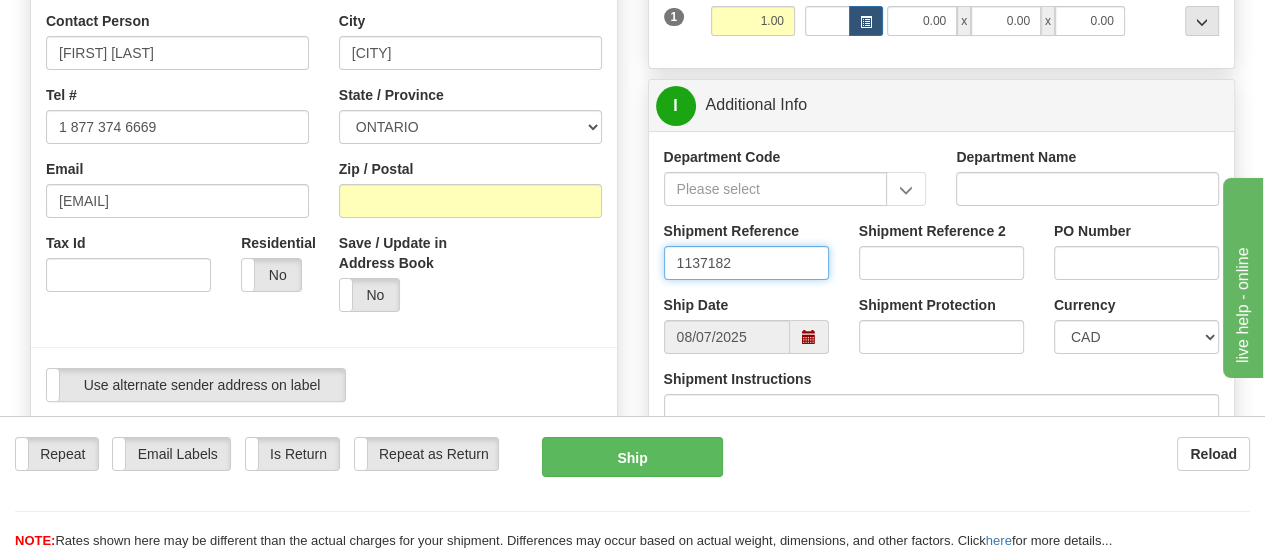 scroll, scrollTop: 439, scrollLeft: 0, axis: vertical 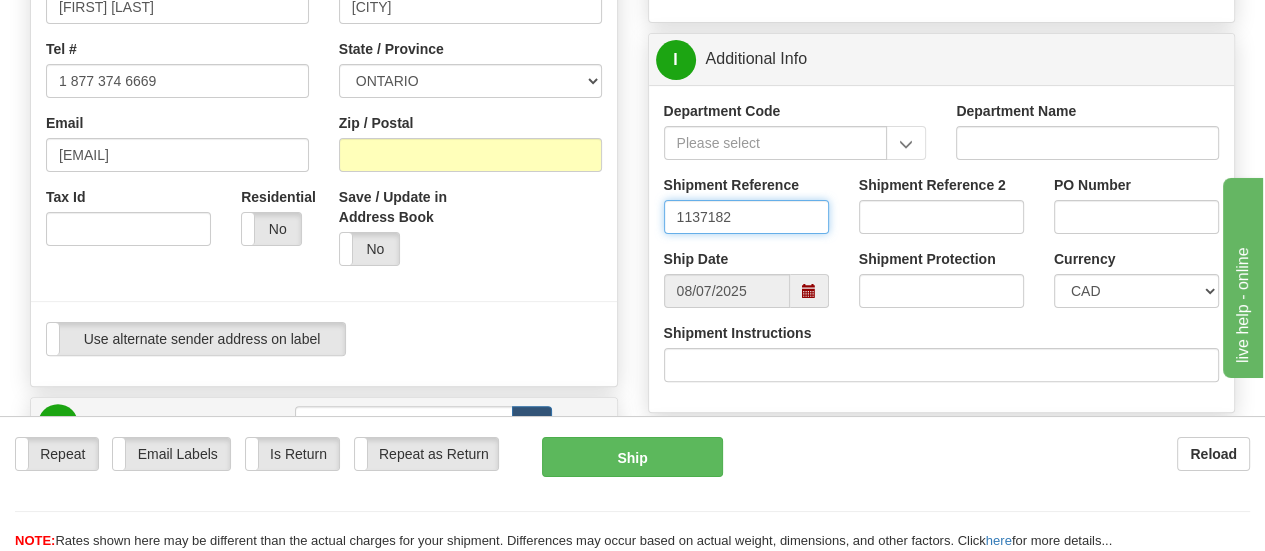 click at bounding box center (809, 291) 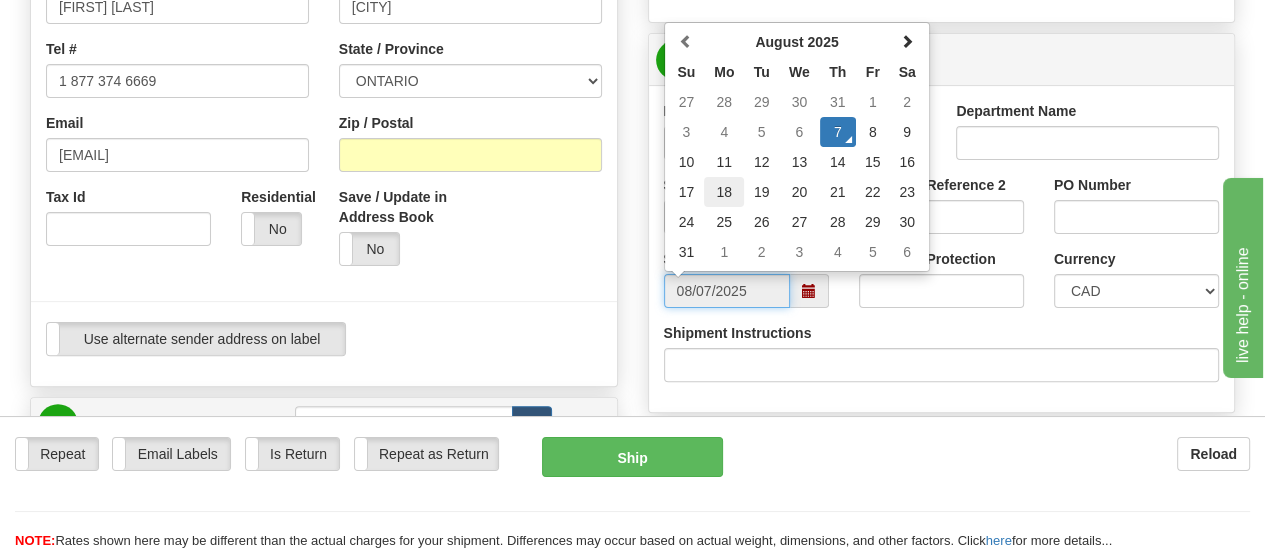 click on "18" at bounding box center (724, 192) 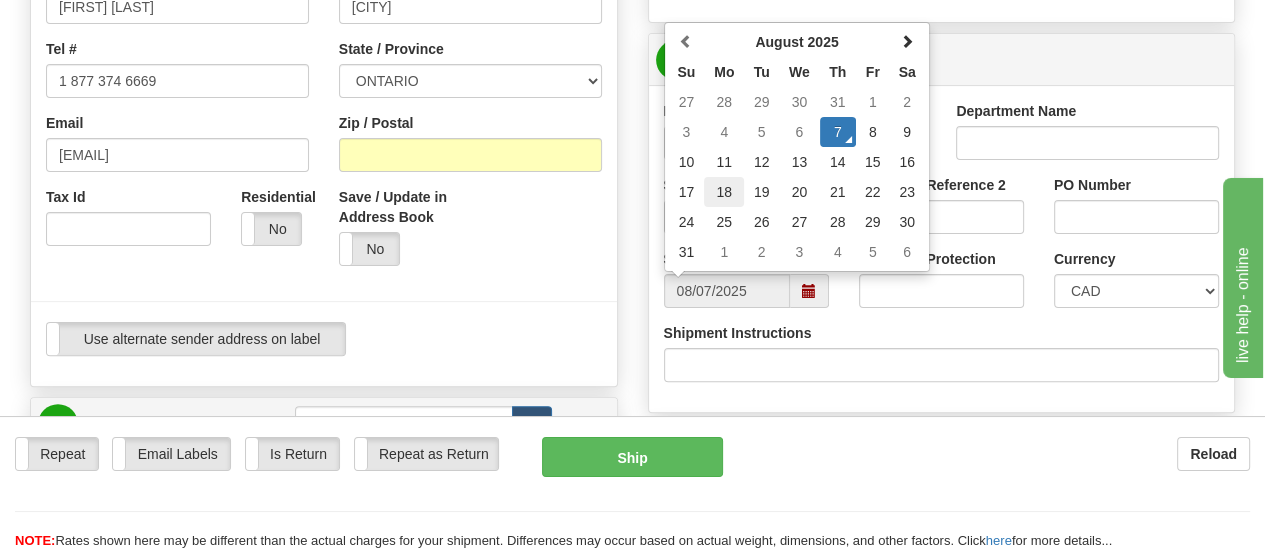 type on "08/18/2025" 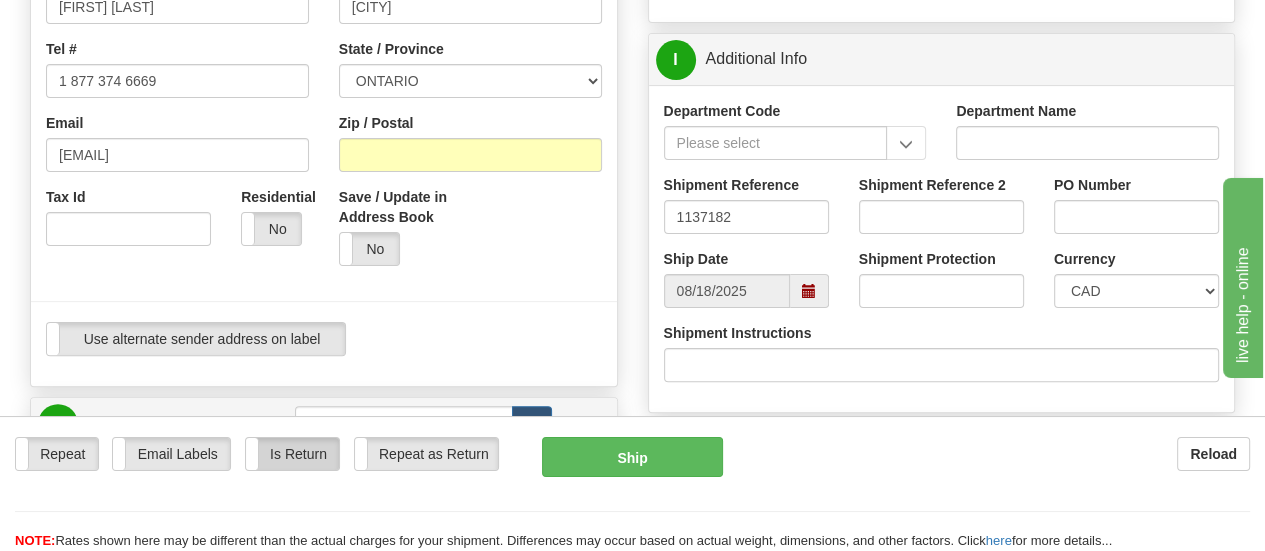 click on "Is Return" at bounding box center [292, 454] 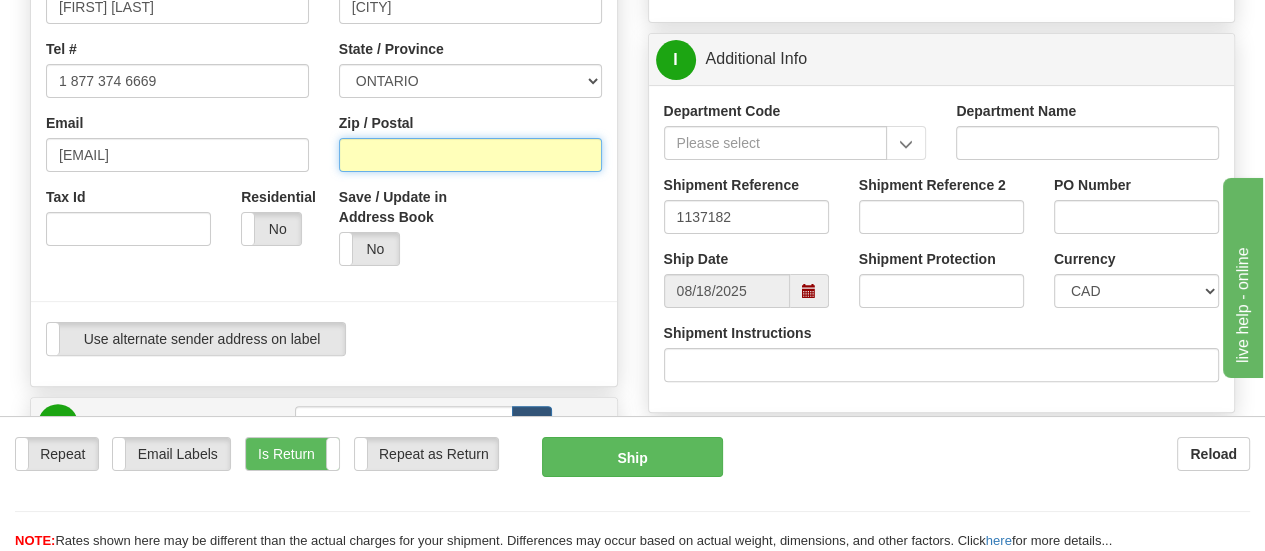 click on "Zip / Postal" at bounding box center [470, 155] 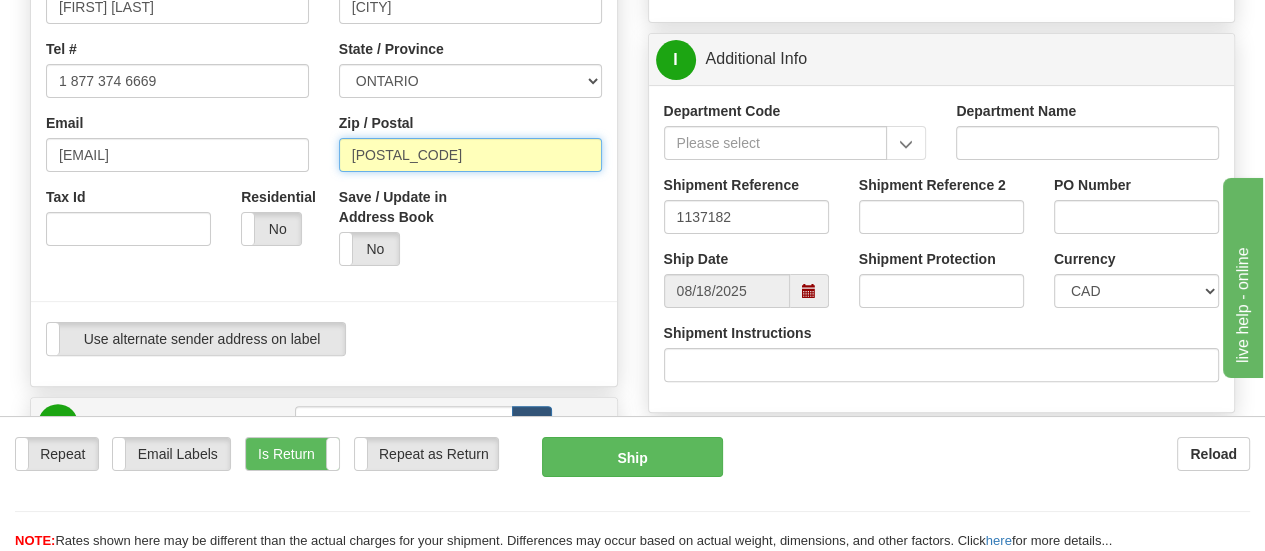 type on "[POSTAL_CODE]" 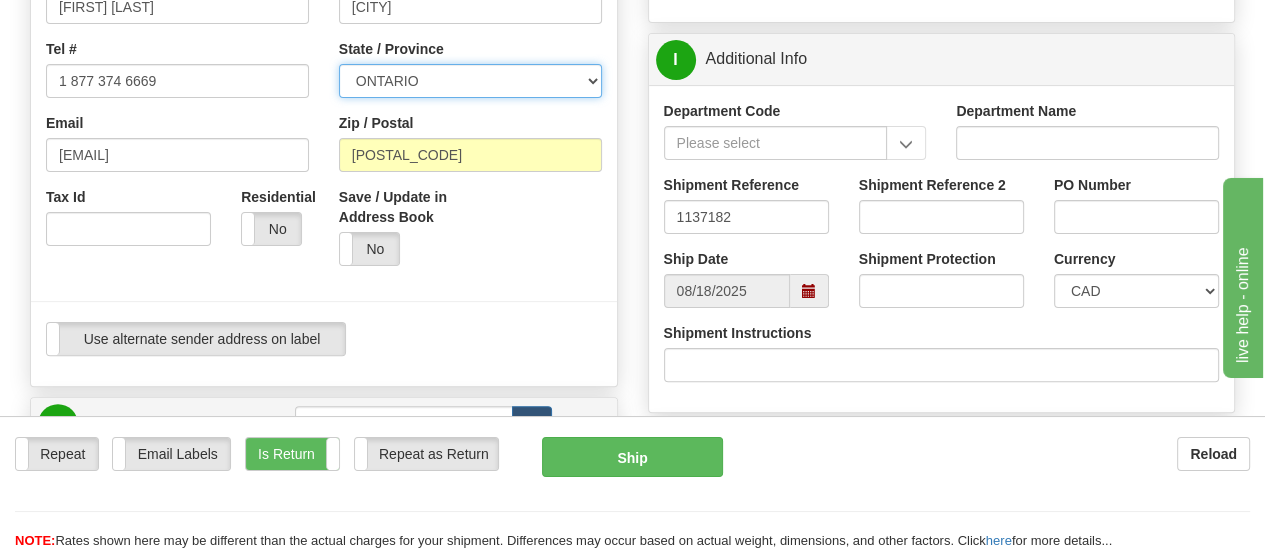 click on "ALBERTA BRITISH COLUMBIA MANITOBA NEW BRUNSWICK NEWFOUNDLAND NOVA SCOTIA NUNAVUT NW TERRITORIES ONTARIO PRINCE EDWARD ISLAND QUEBEC SASKATCHEWAN YUKON TERRITORY" at bounding box center (470, 81) 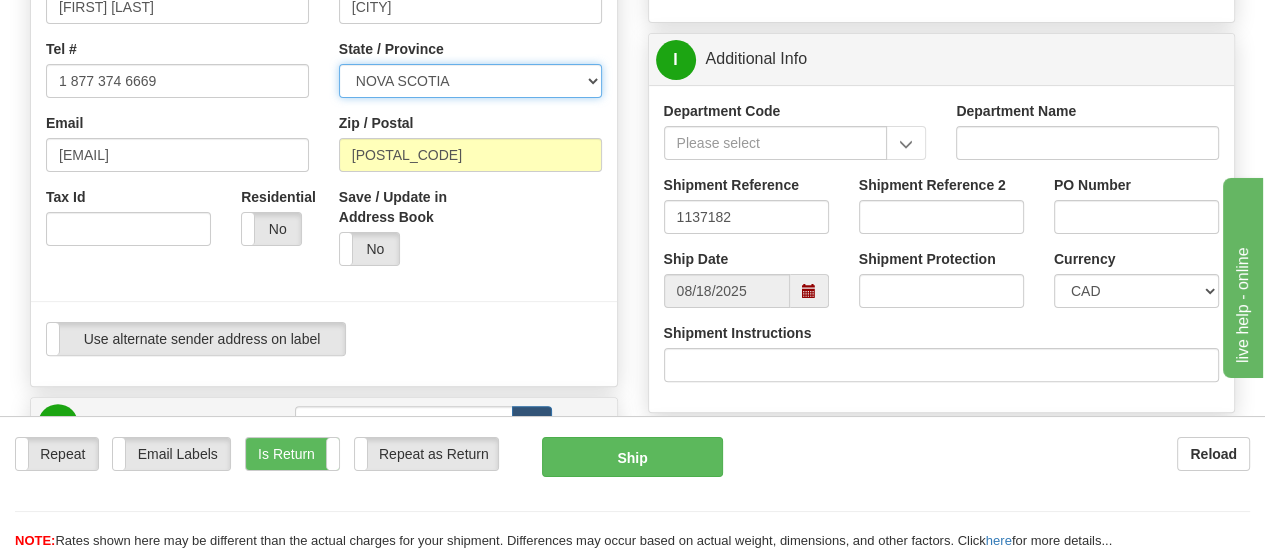 click on "ALBERTA BRITISH COLUMBIA MANITOBA NEW BRUNSWICK NEWFOUNDLAND NOVA SCOTIA NUNAVUT NW TERRITORIES ONTARIO PRINCE EDWARD ISLAND QUEBEC SASKATCHEWAN YUKON TERRITORY" at bounding box center [470, 81] 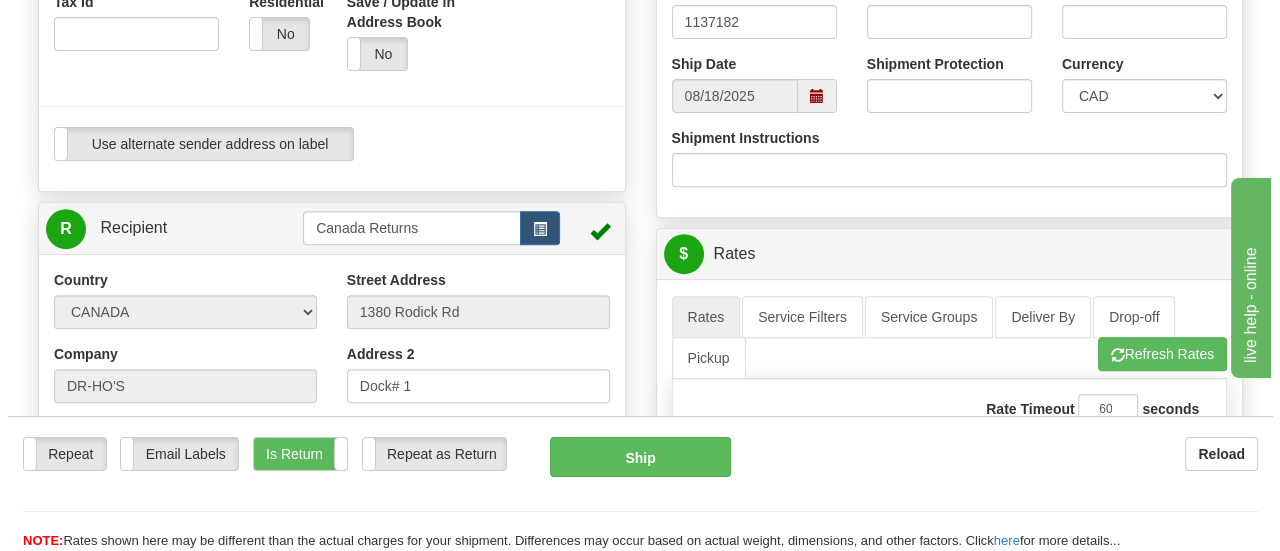 scroll, scrollTop: 639, scrollLeft: 0, axis: vertical 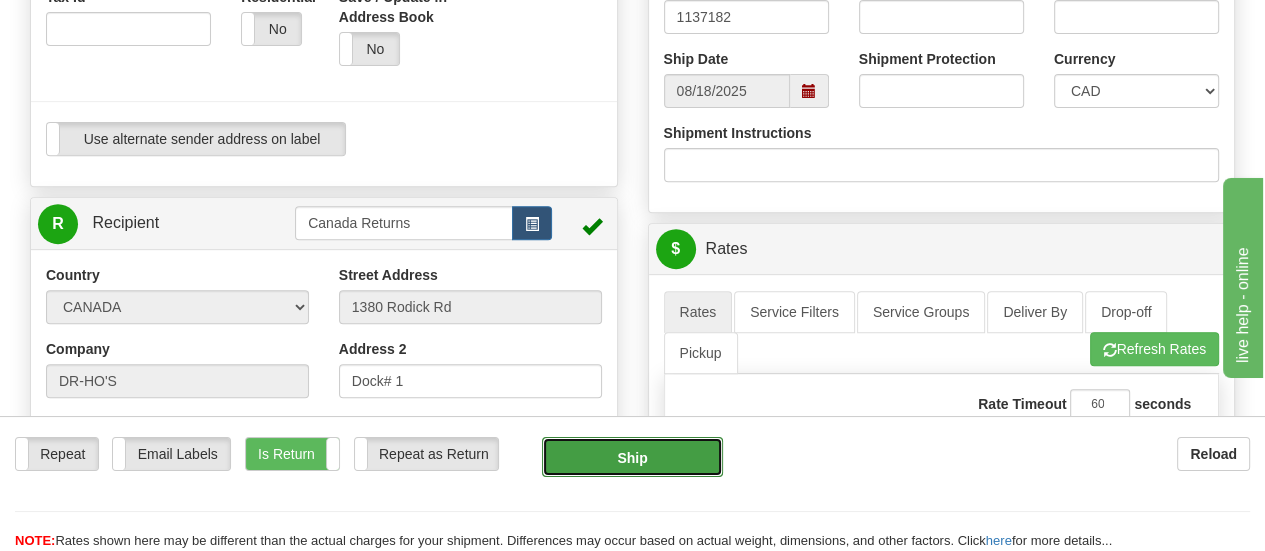 click on "Ship" at bounding box center [632, 457] 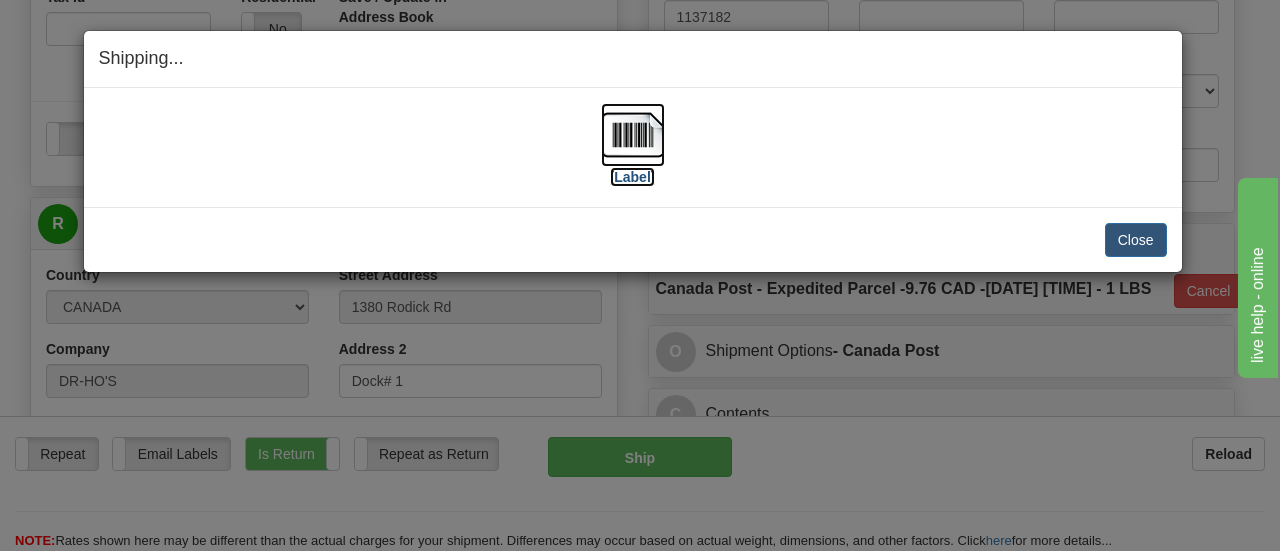 click on "[Label]" at bounding box center (633, 177) 